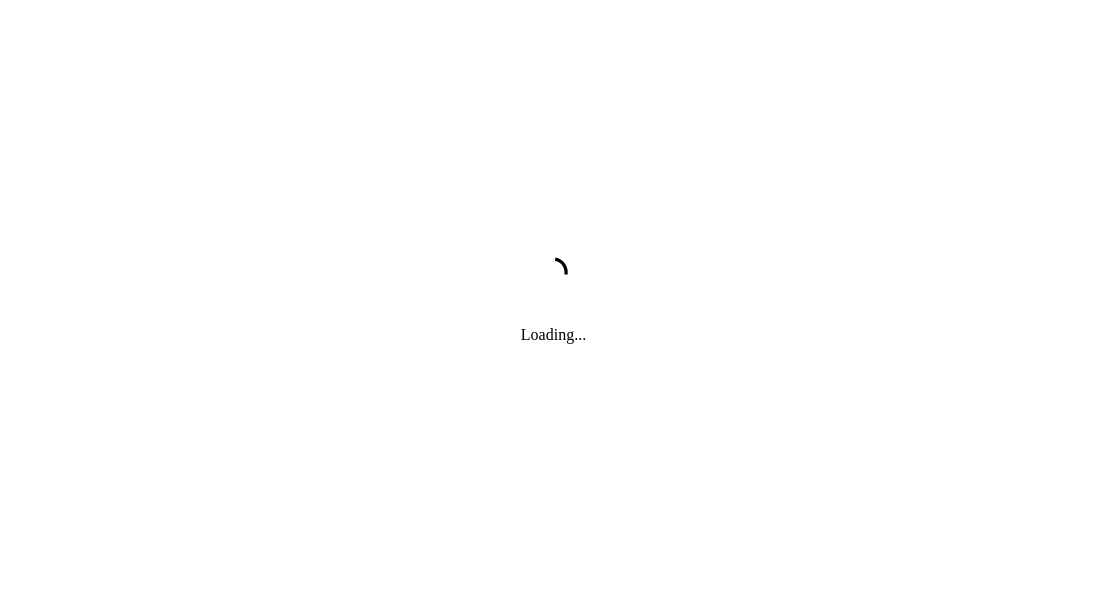 scroll, scrollTop: 0, scrollLeft: 0, axis: both 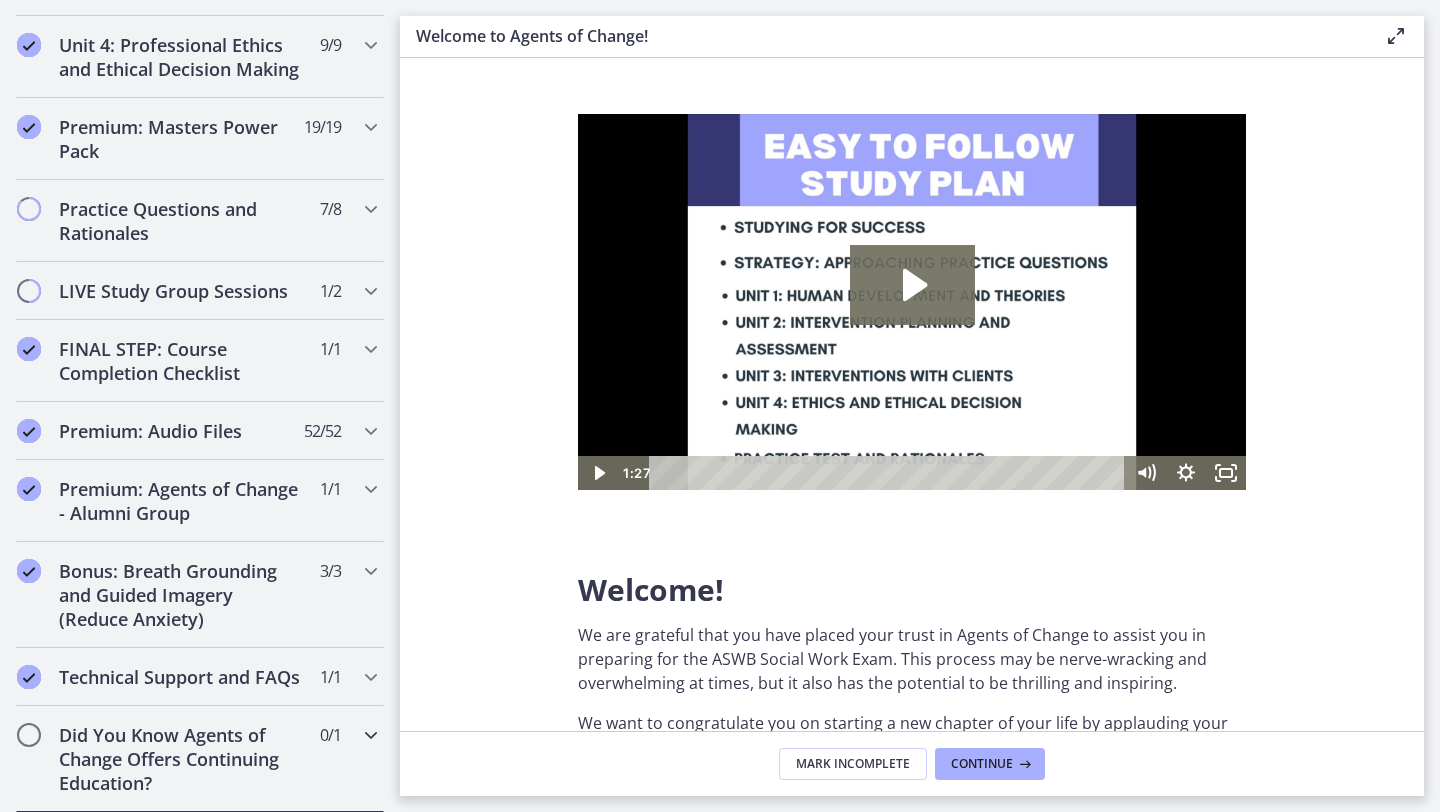 click on "Did You Know Agents of Change Offers Continuing Education?" at bounding box center (181, 759) 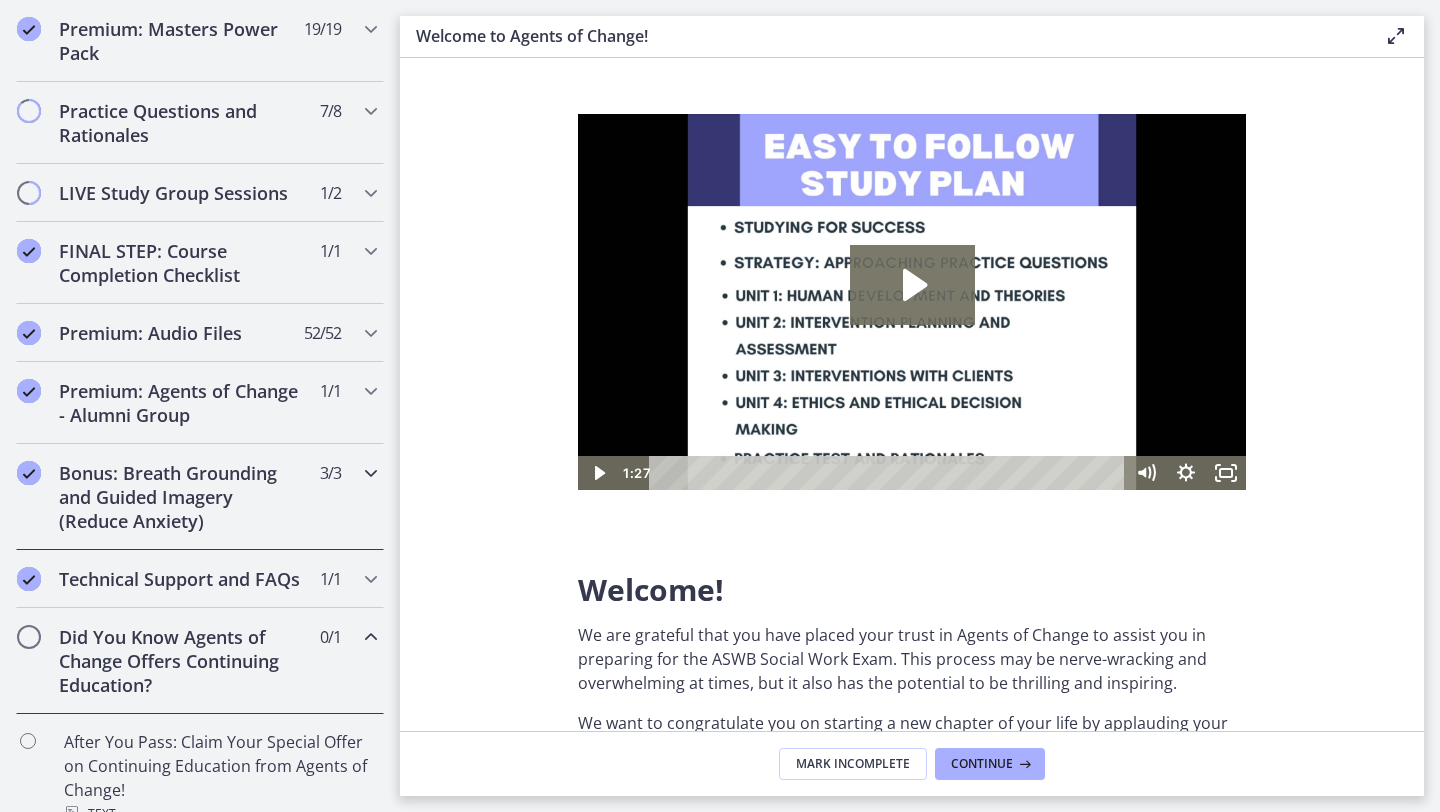 scroll, scrollTop: 970, scrollLeft: 0, axis: vertical 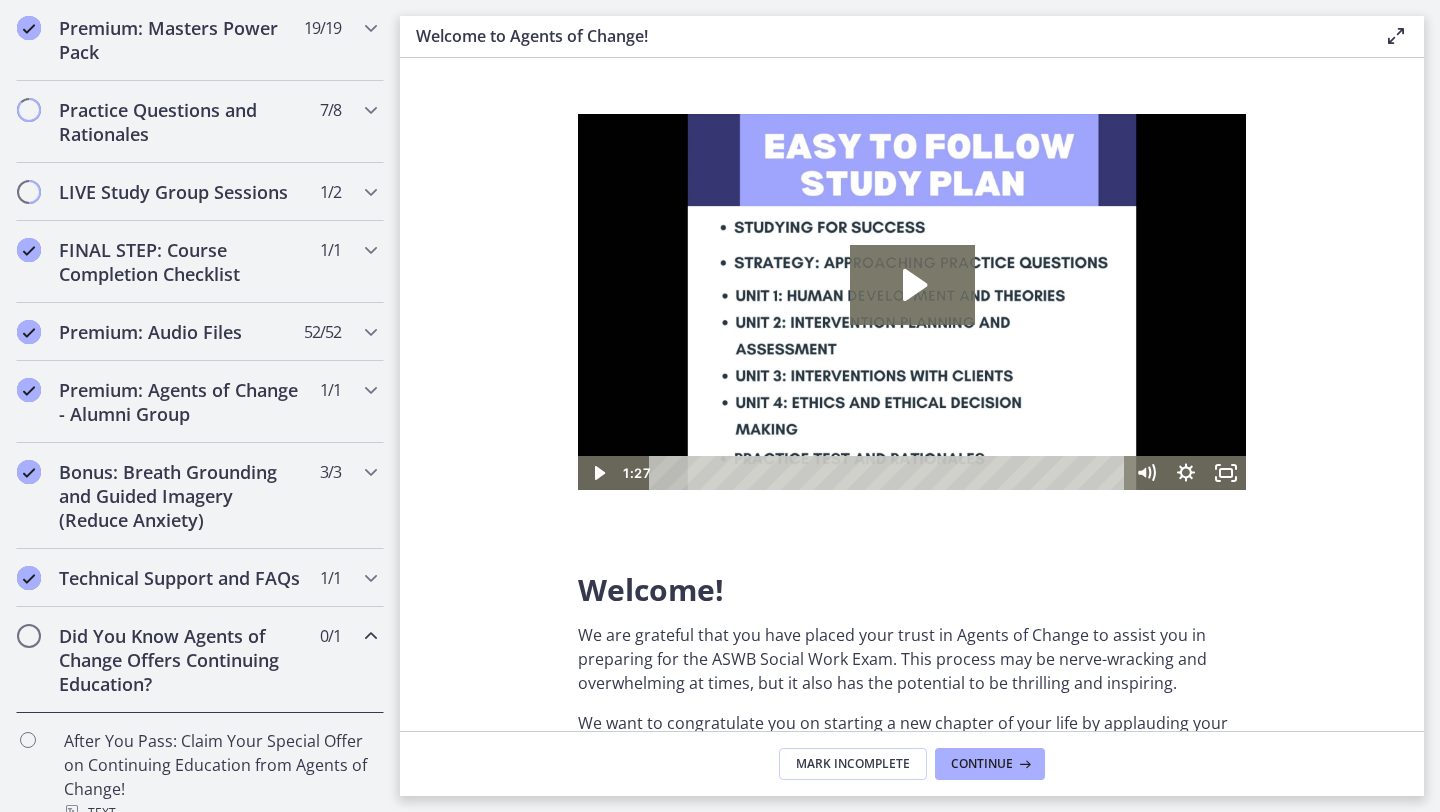 click at bounding box center (29, 636) 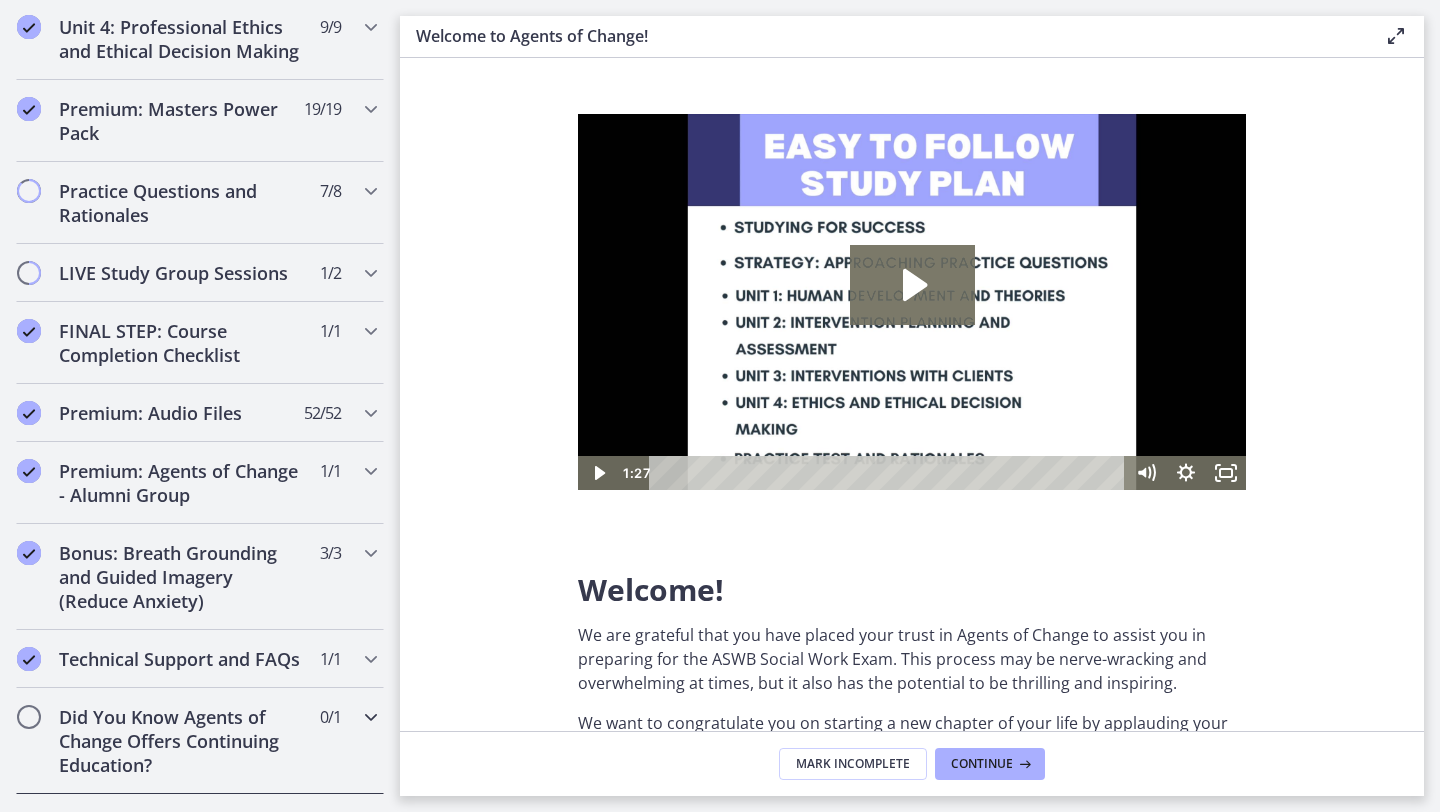 scroll, scrollTop: 871, scrollLeft: 0, axis: vertical 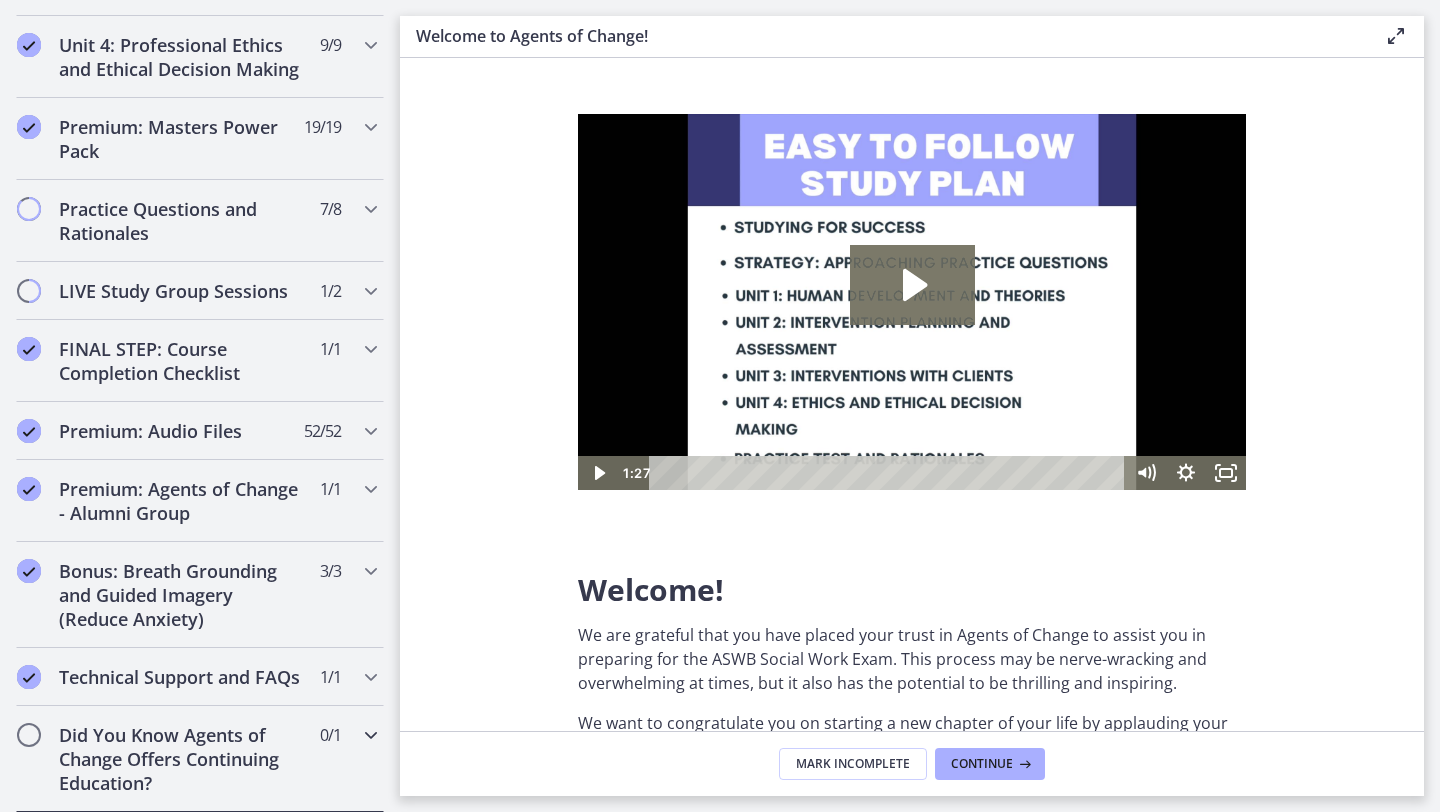 click at bounding box center (29, 735) 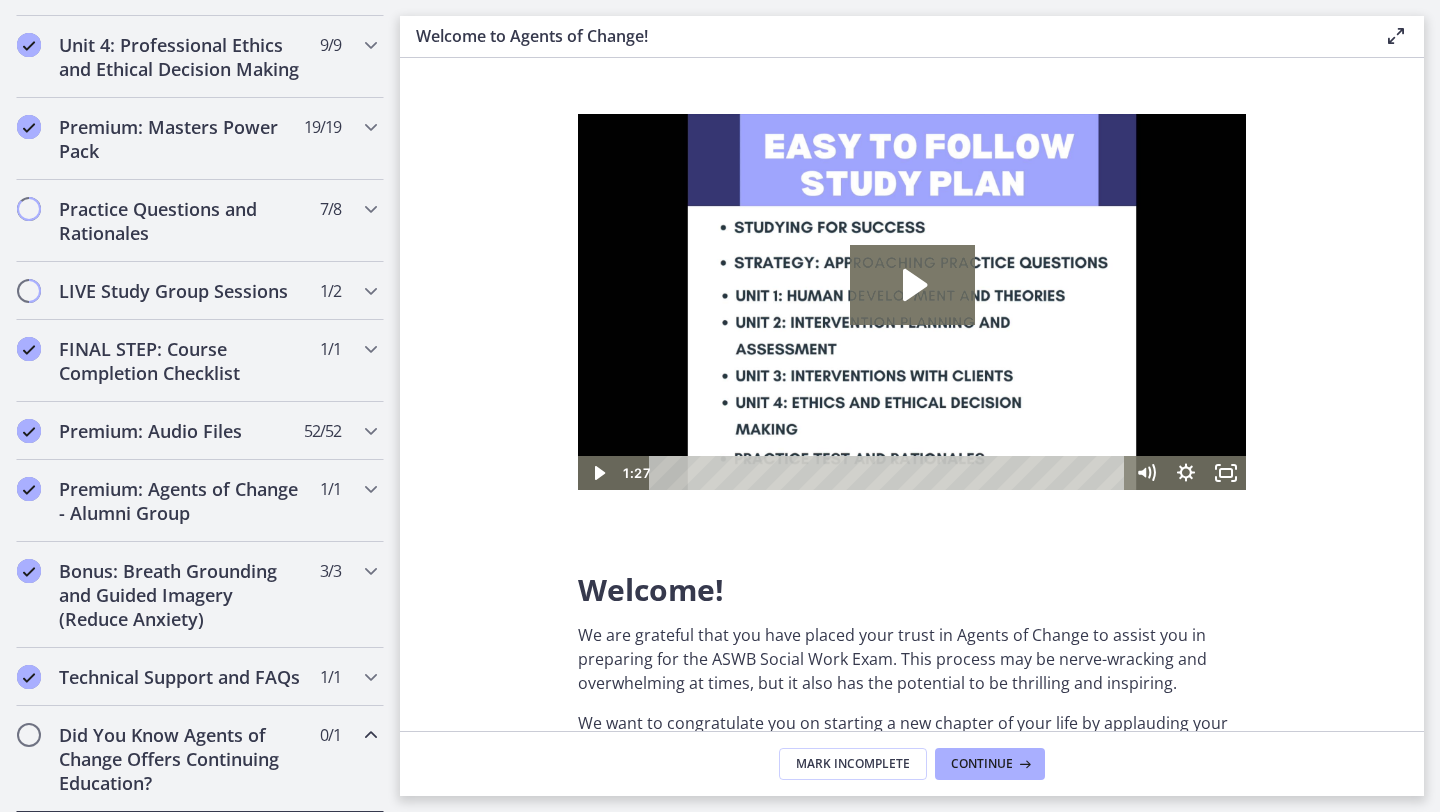 scroll, scrollTop: 970, scrollLeft: 0, axis: vertical 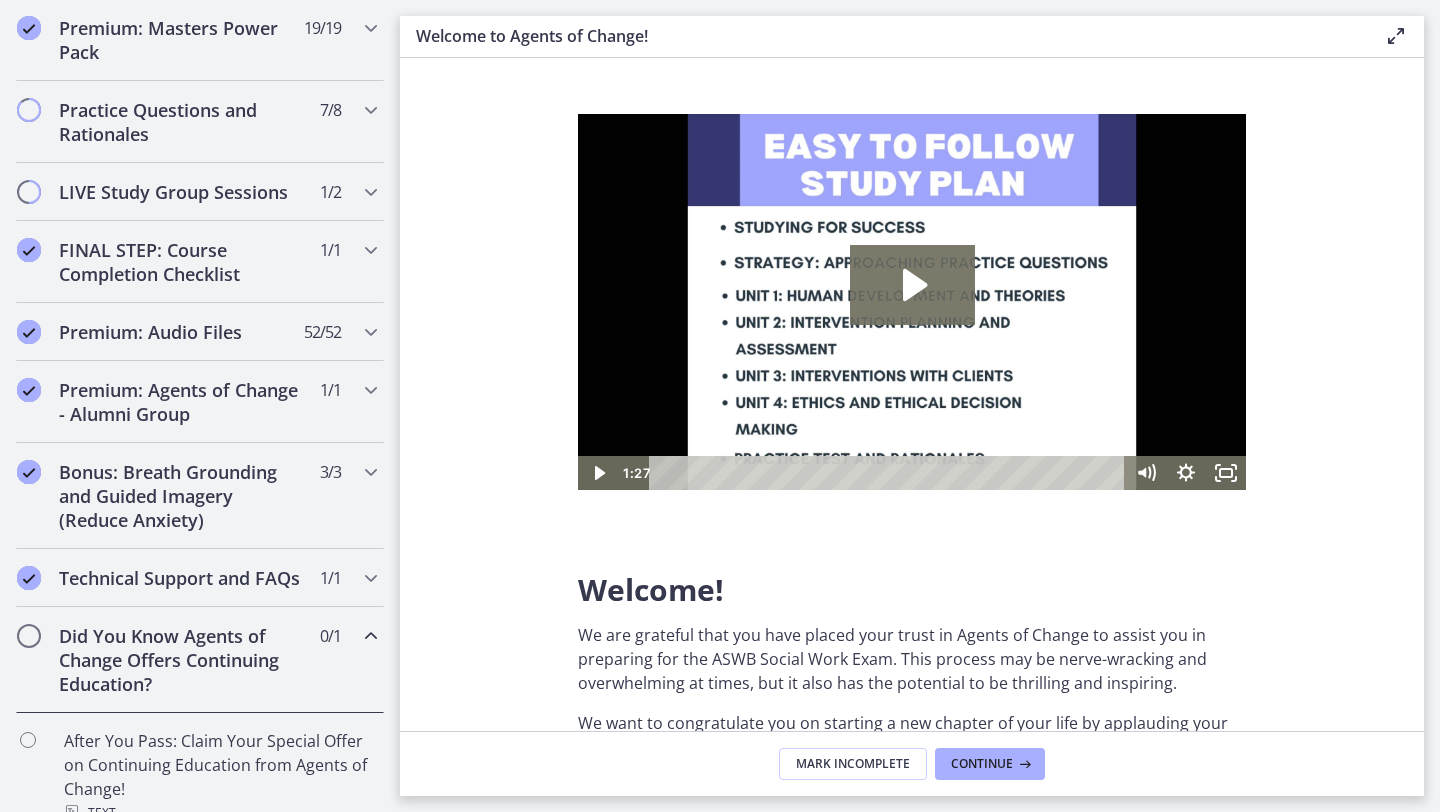 click on "Did You Know Agents of Change Offers Continuing Education?" at bounding box center (181, 660) 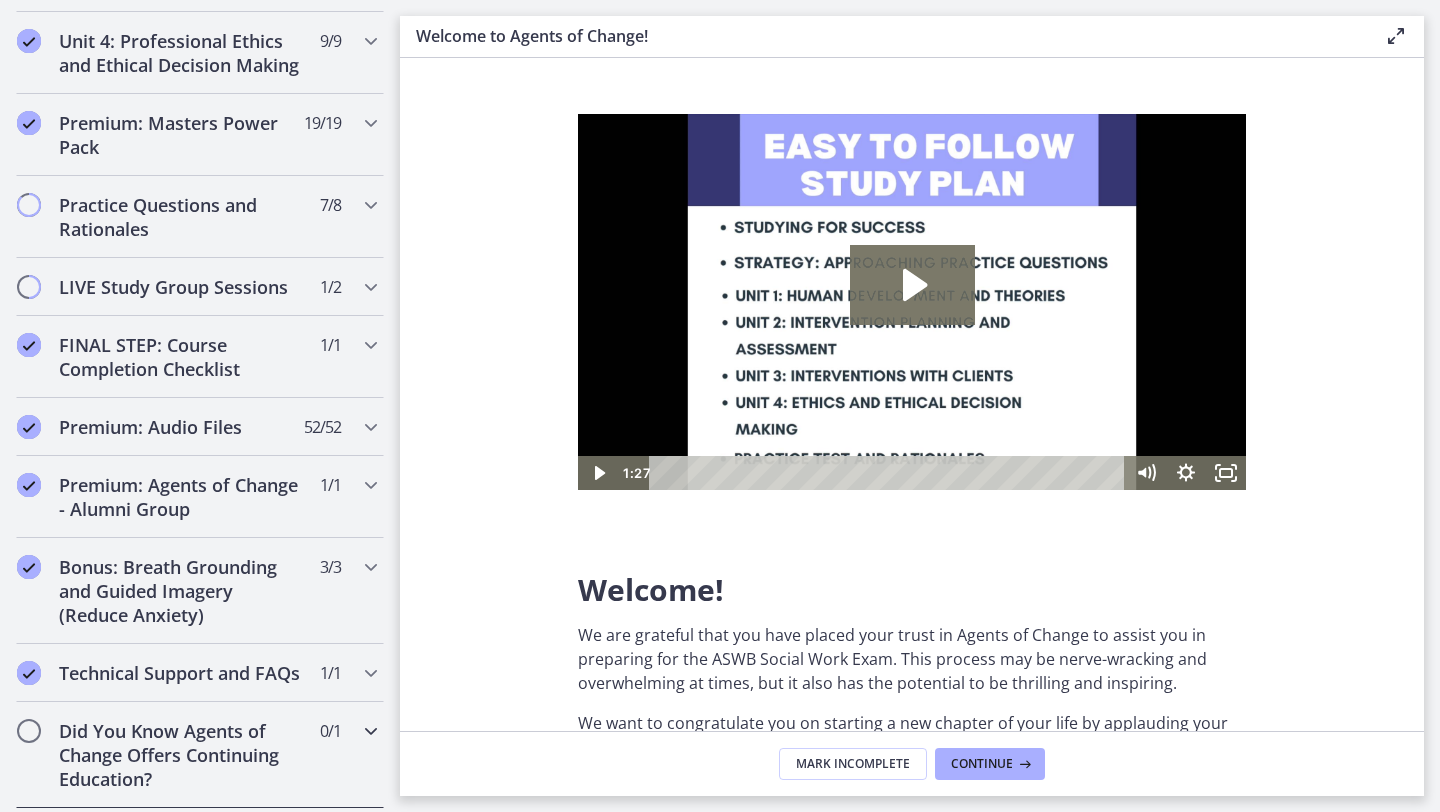 scroll, scrollTop: 871, scrollLeft: 0, axis: vertical 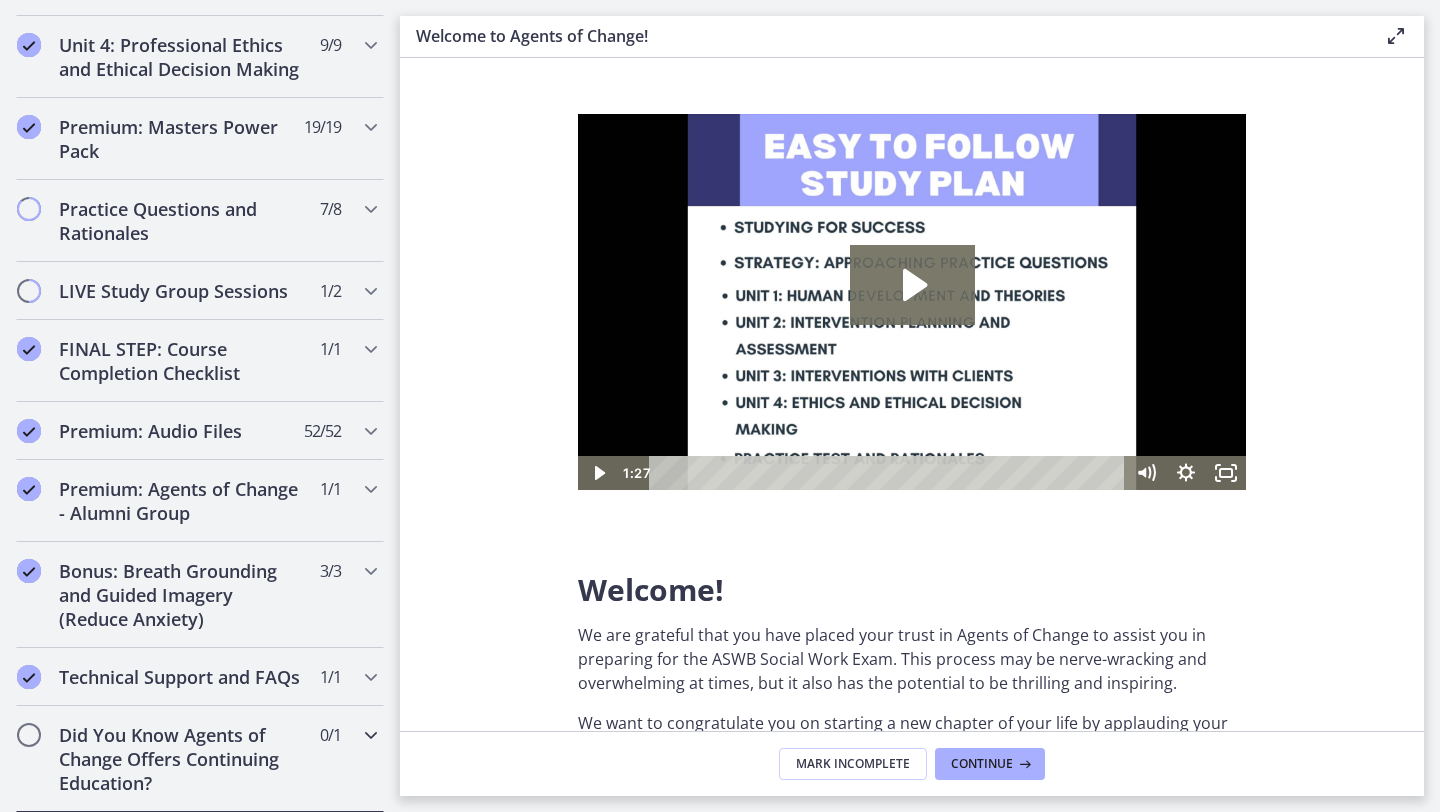 click at bounding box center (29, 735) 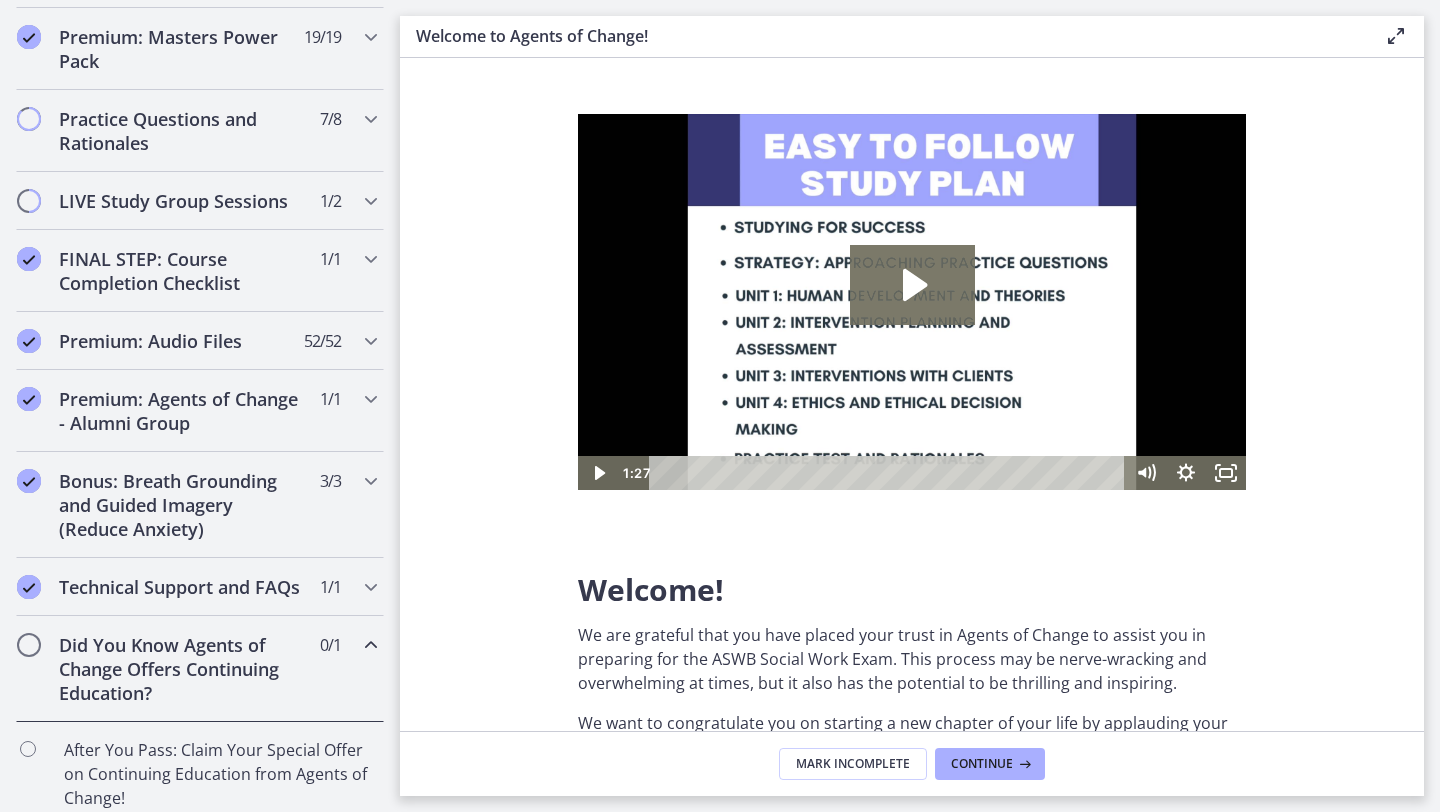 scroll, scrollTop: 970, scrollLeft: 0, axis: vertical 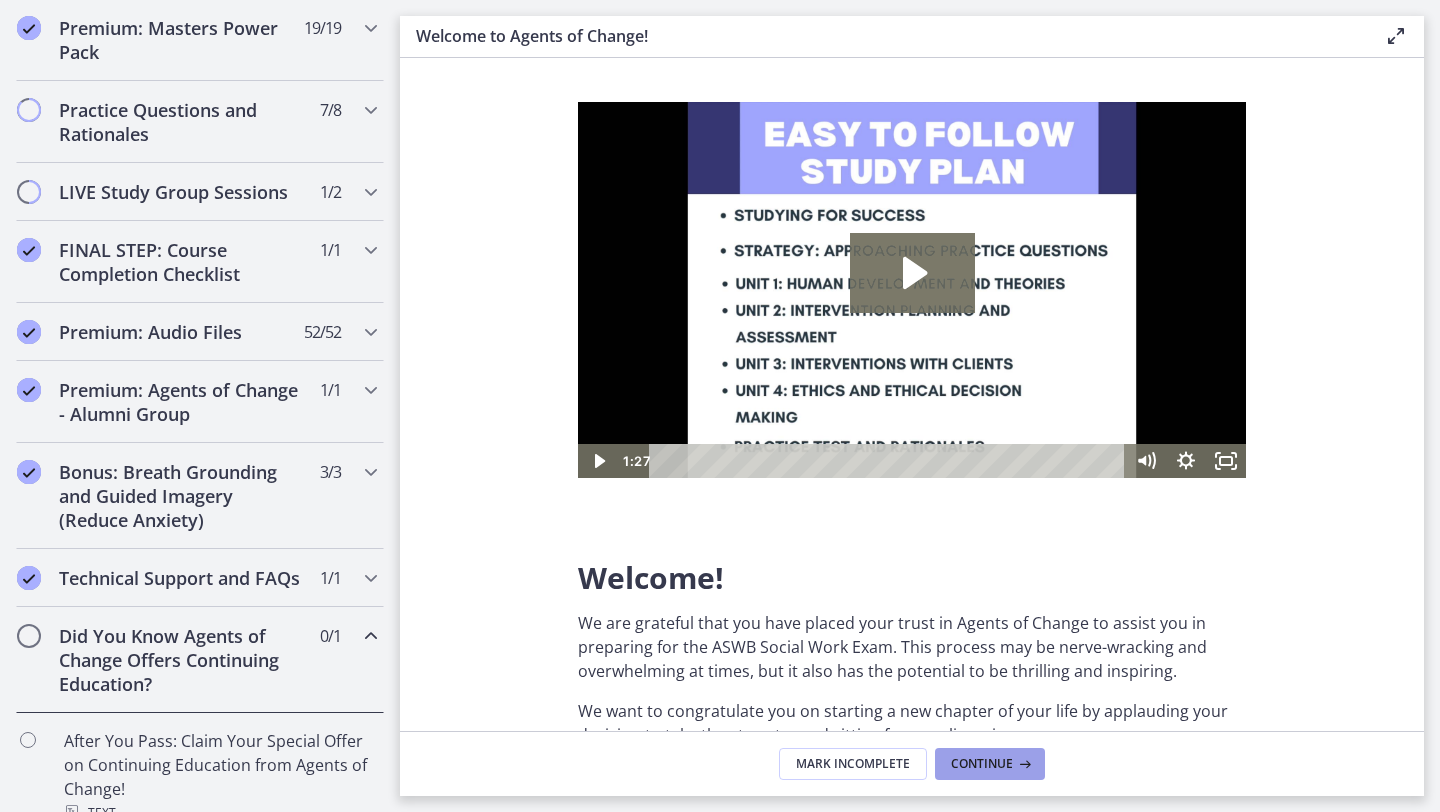 click on "Continue" at bounding box center [982, 764] 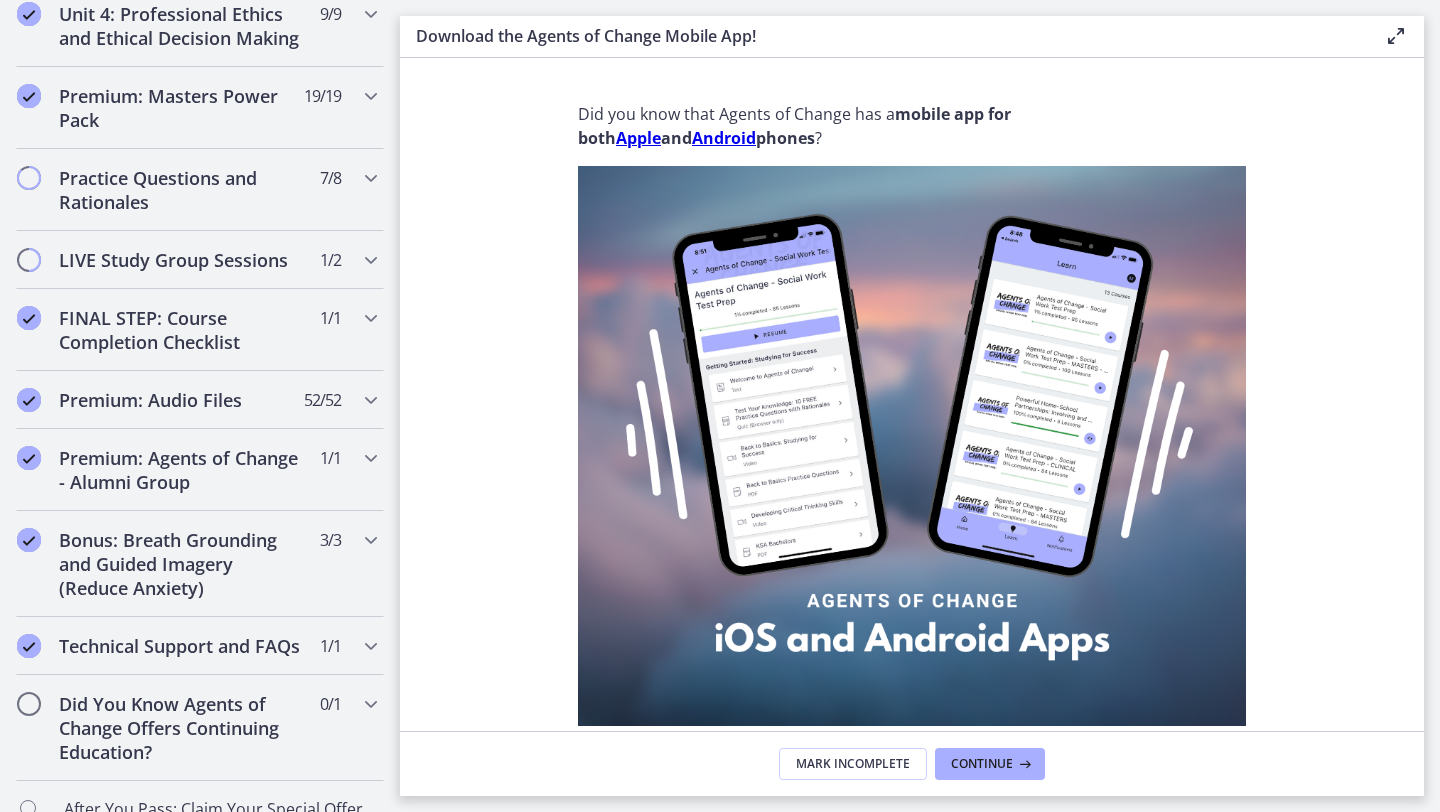 scroll, scrollTop: 0, scrollLeft: 0, axis: both 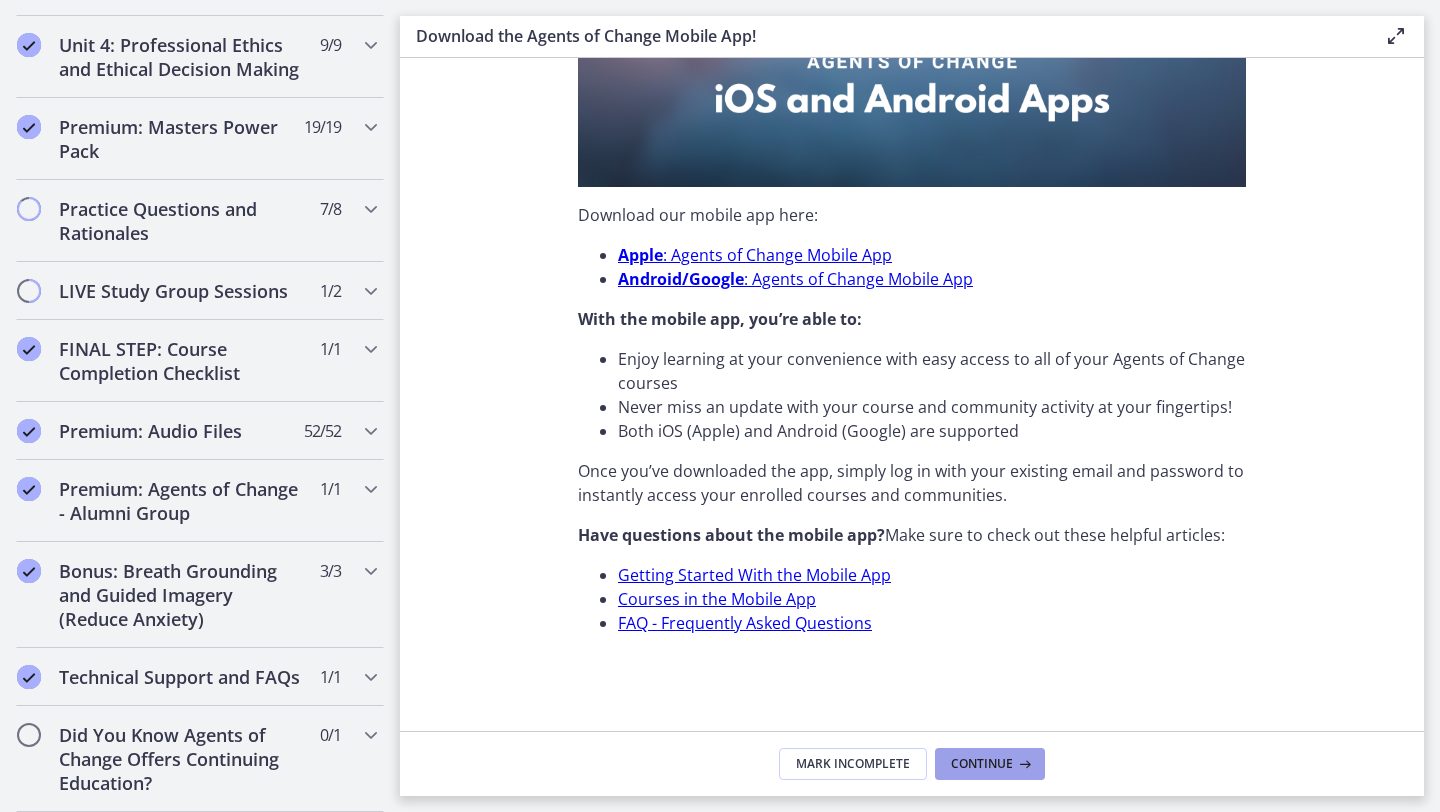 click on "Continue" at bounding box center (982, 764) 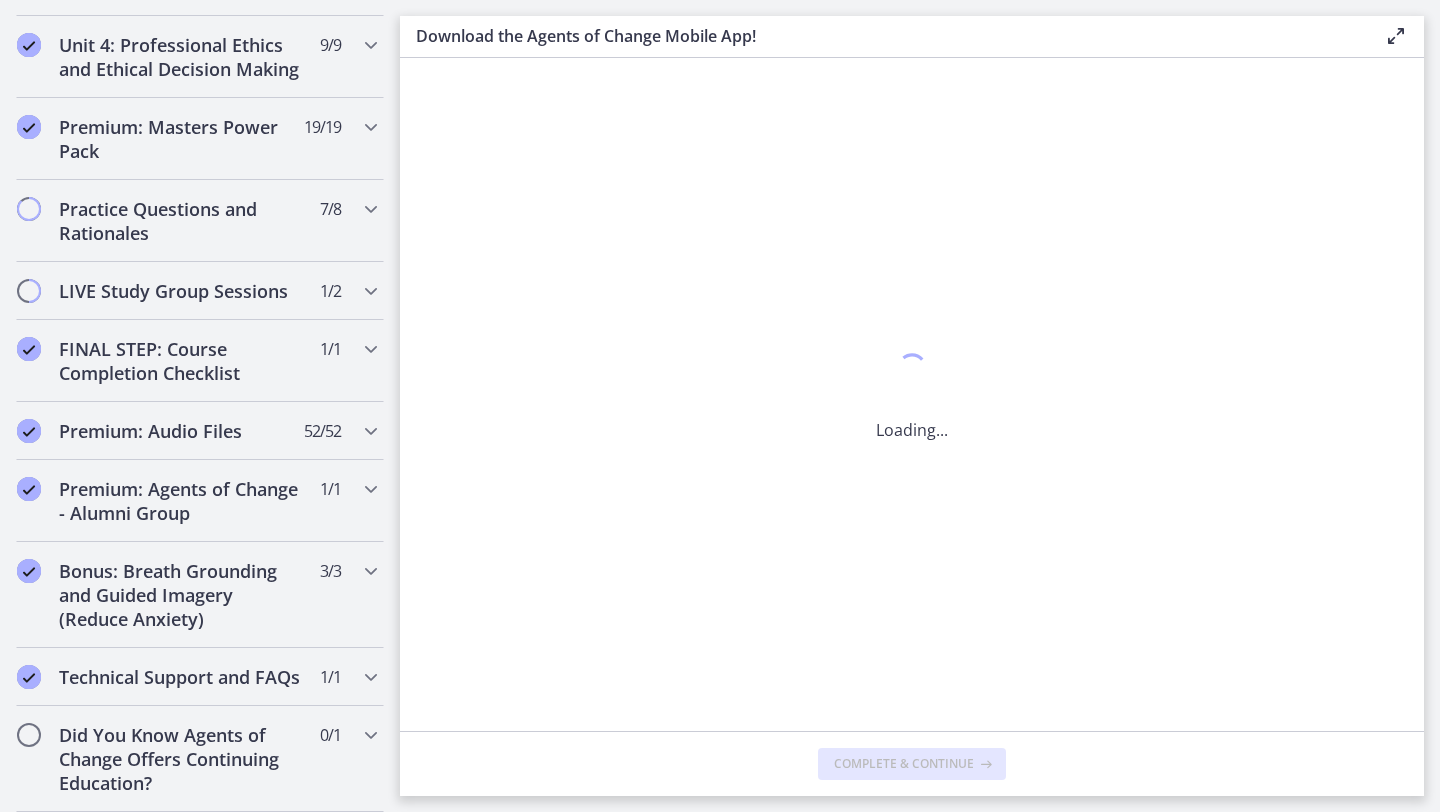 scroll, scrollTop: 0, scrollLeft: 0, axis: both 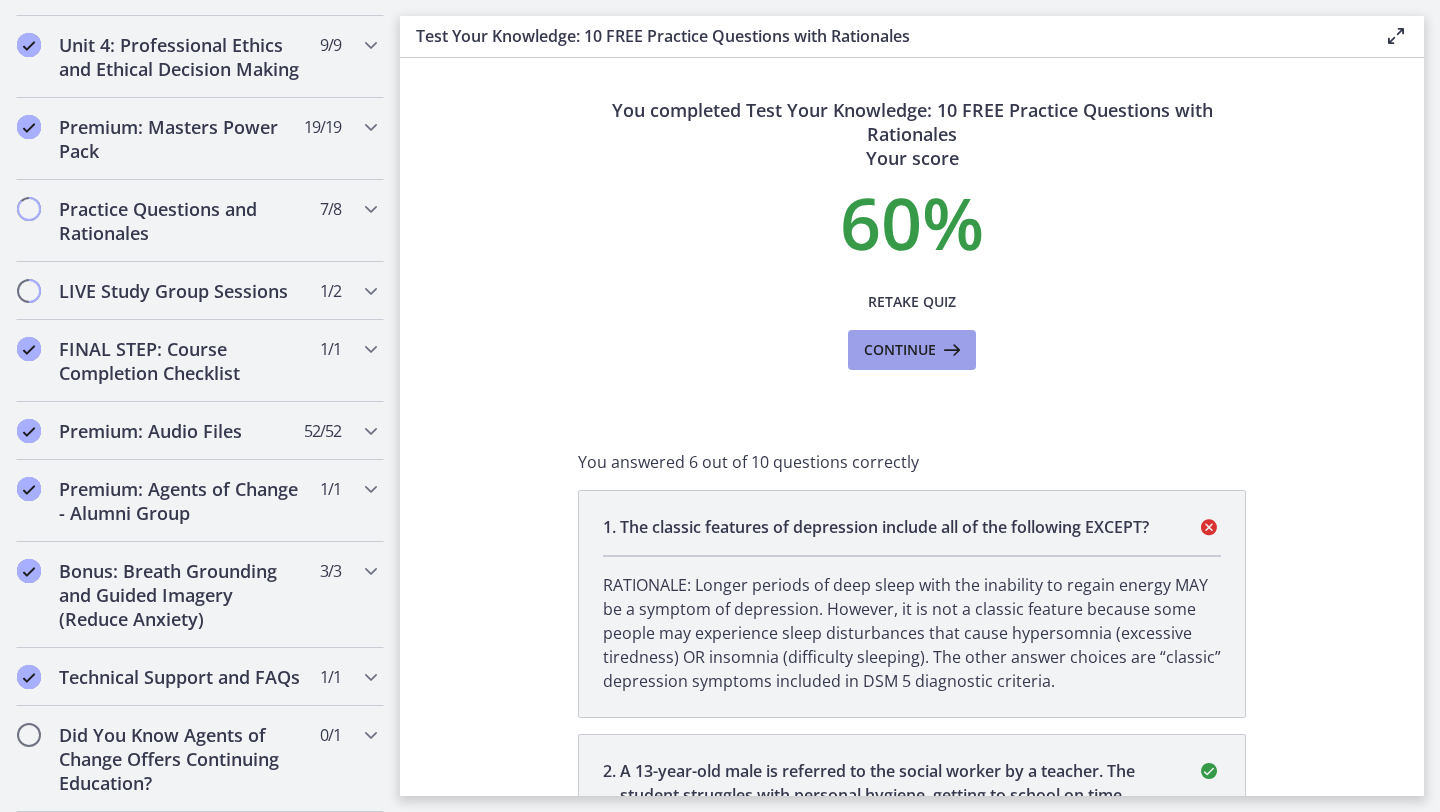 click on "Continue" at bounding box center [900, 350] 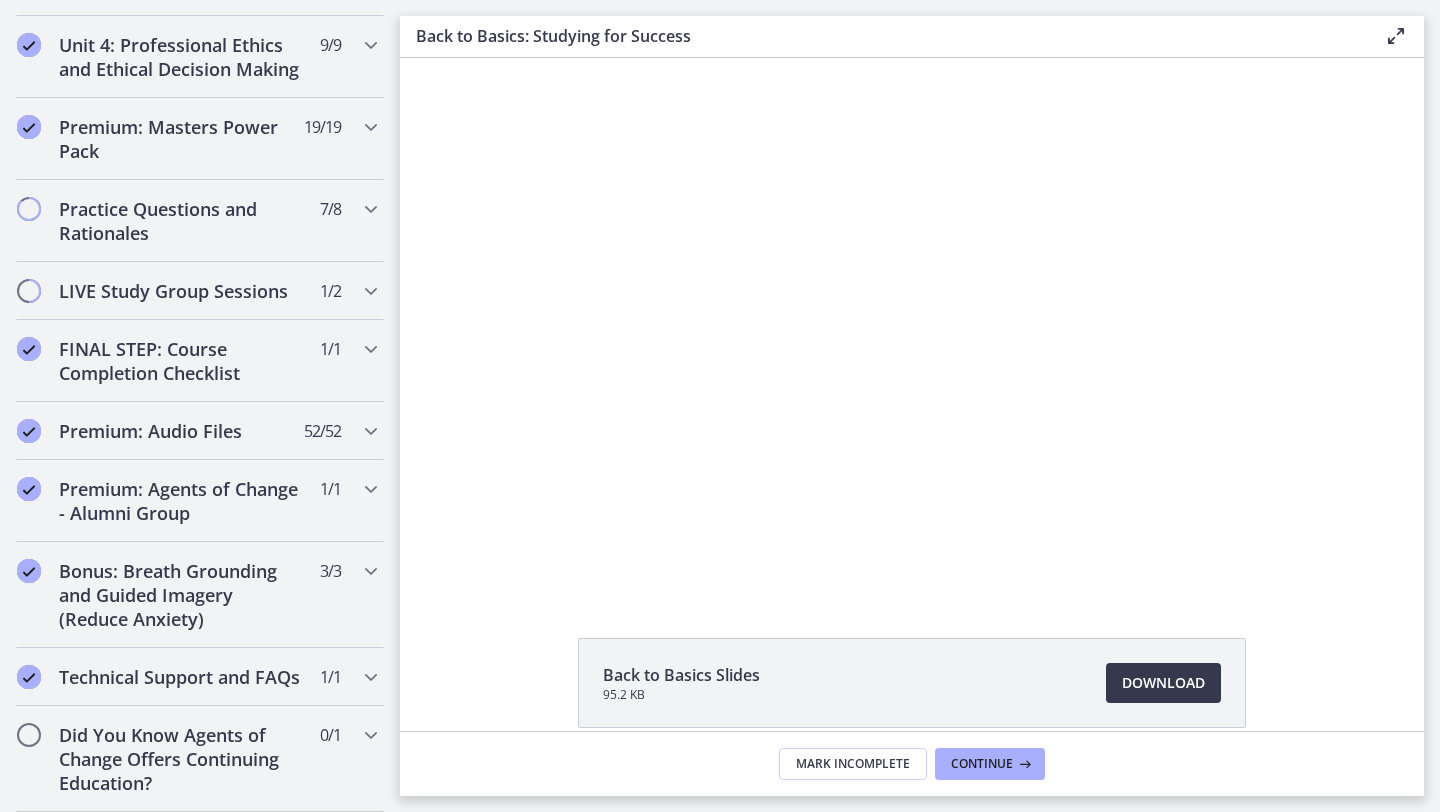 scroll, scrollTop: 0, scrollLeft: 0, axis: both 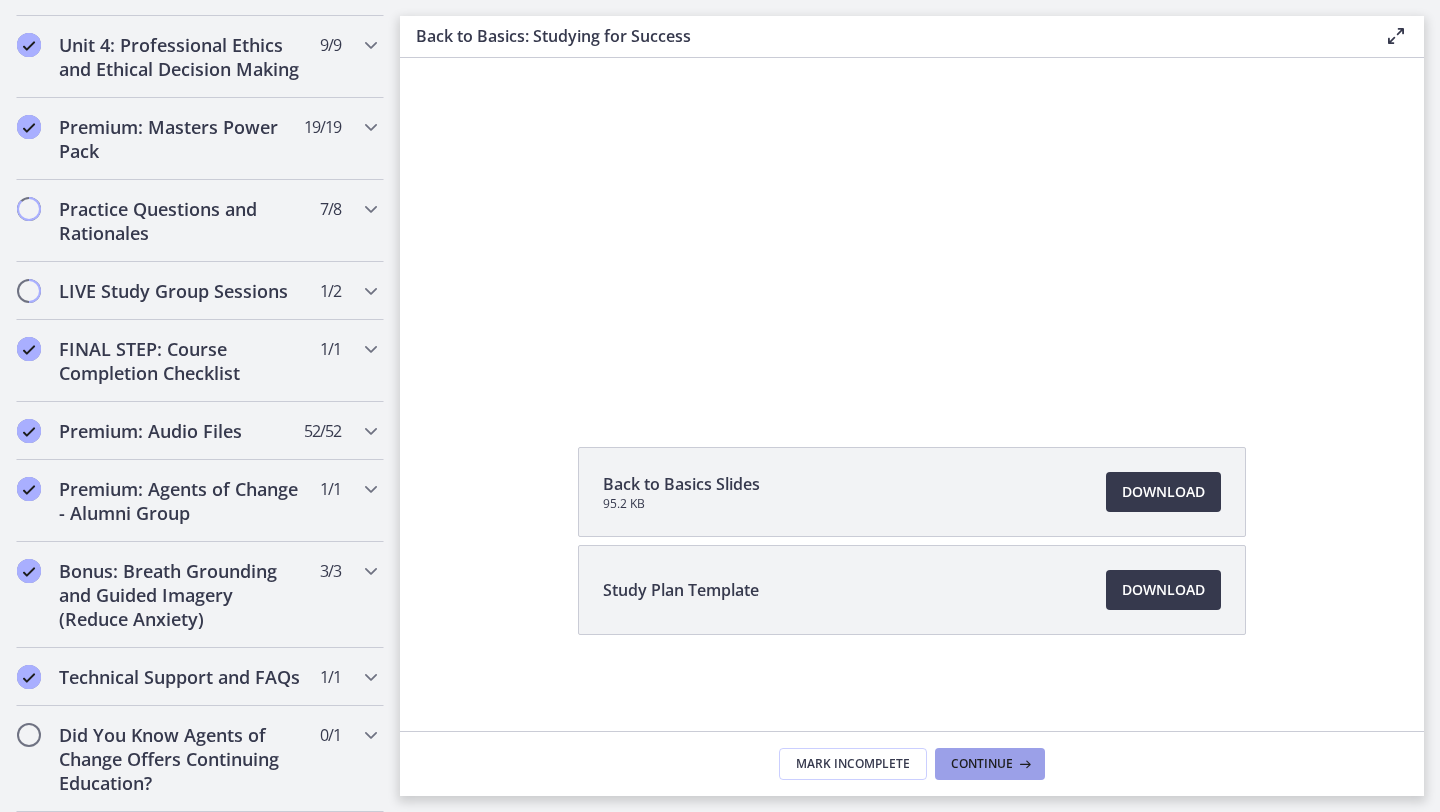 click on "Continue" at bounding box center [982, 764] 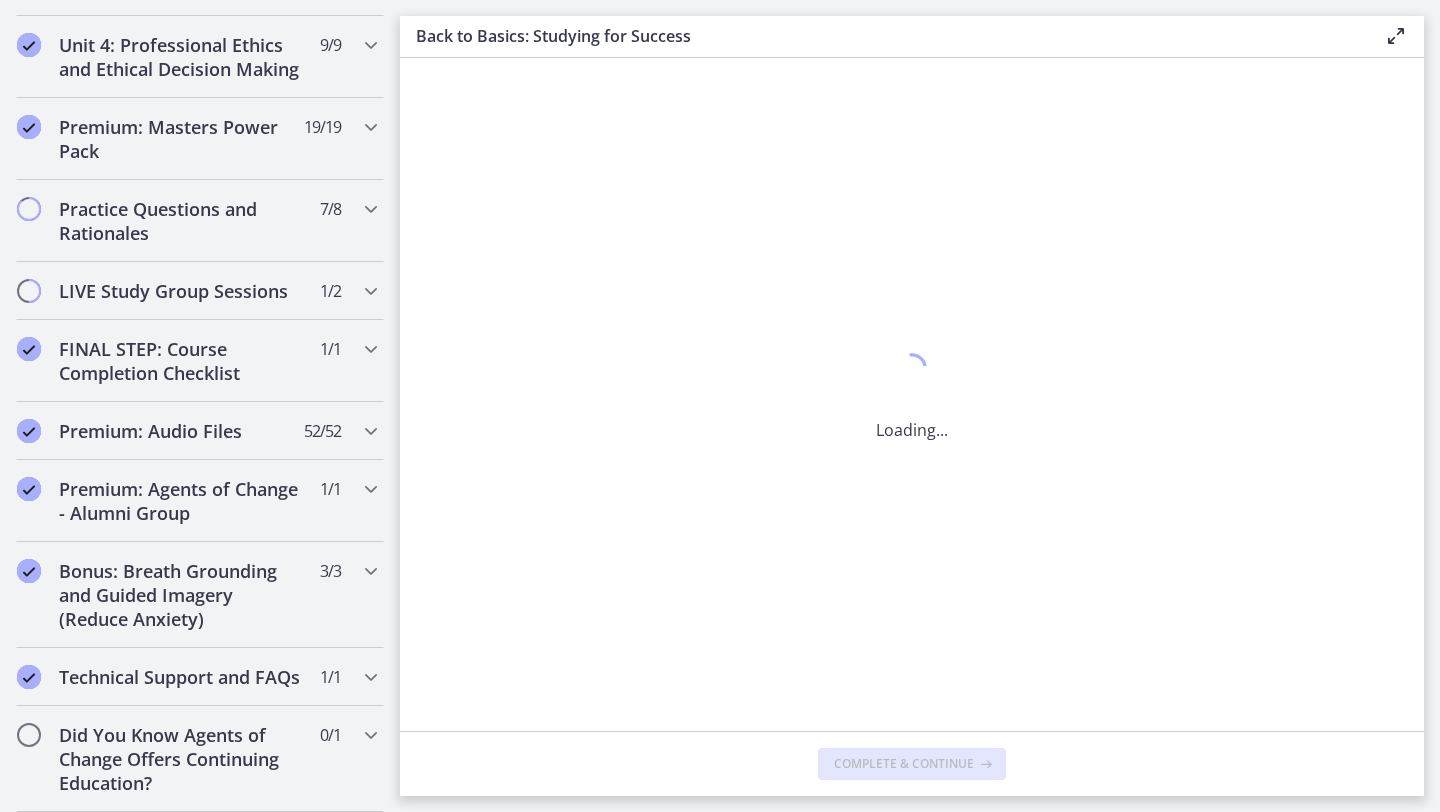 scroll, scrollTop: 0, scrollLeft: 0, axis: both 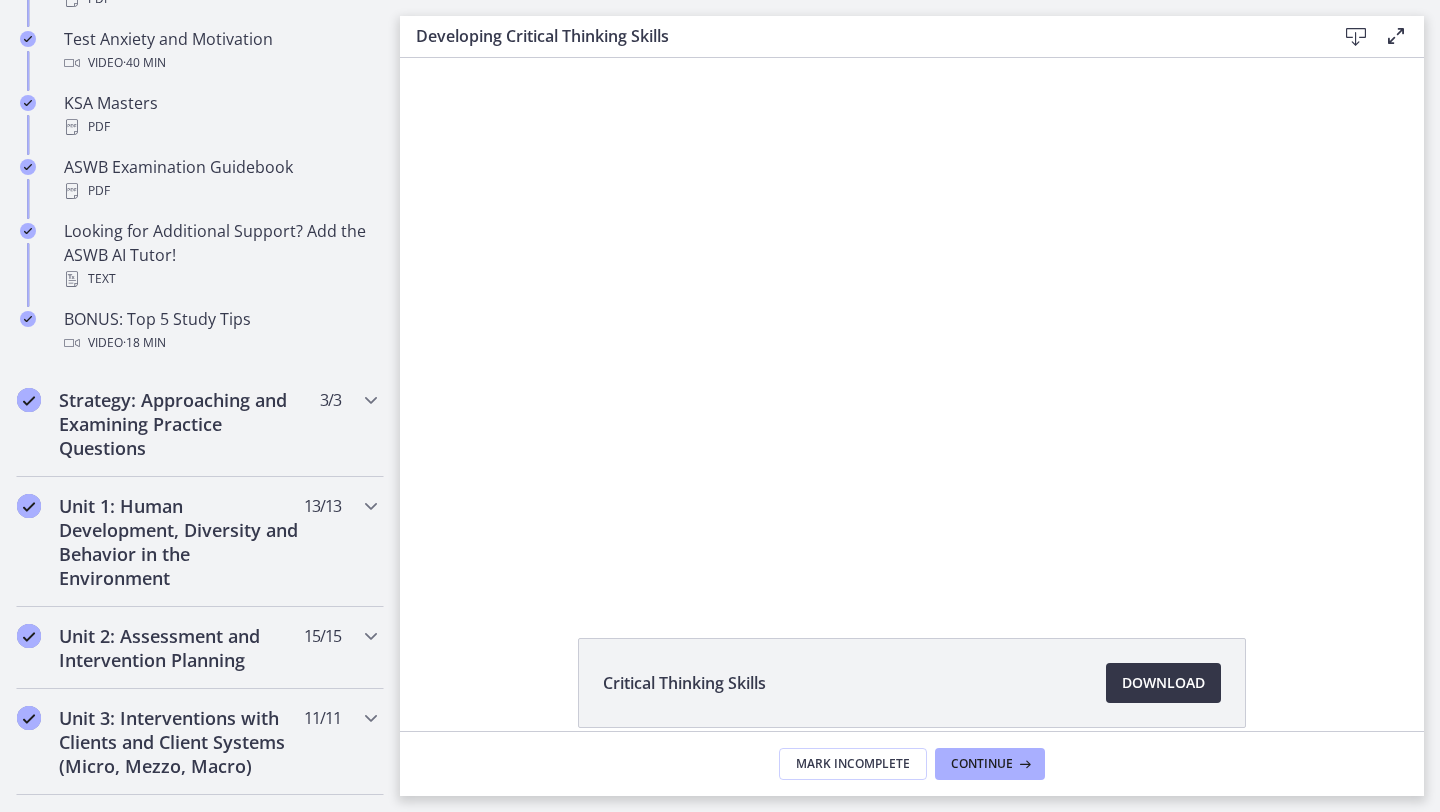 click on "Download
Opens in a new window" at bounding box center (1163, 683) 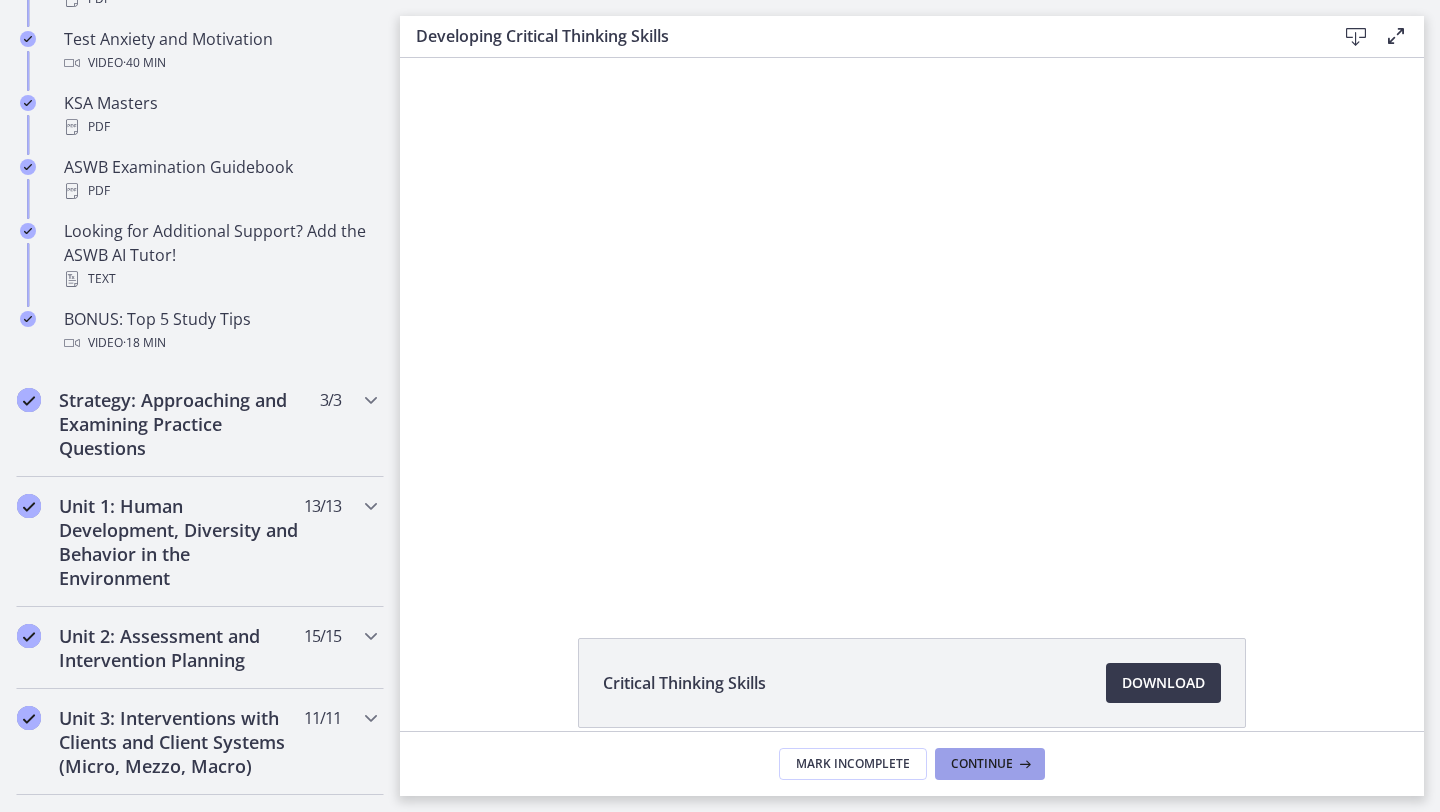 click on "Continue" at bounding box center [982, 764] 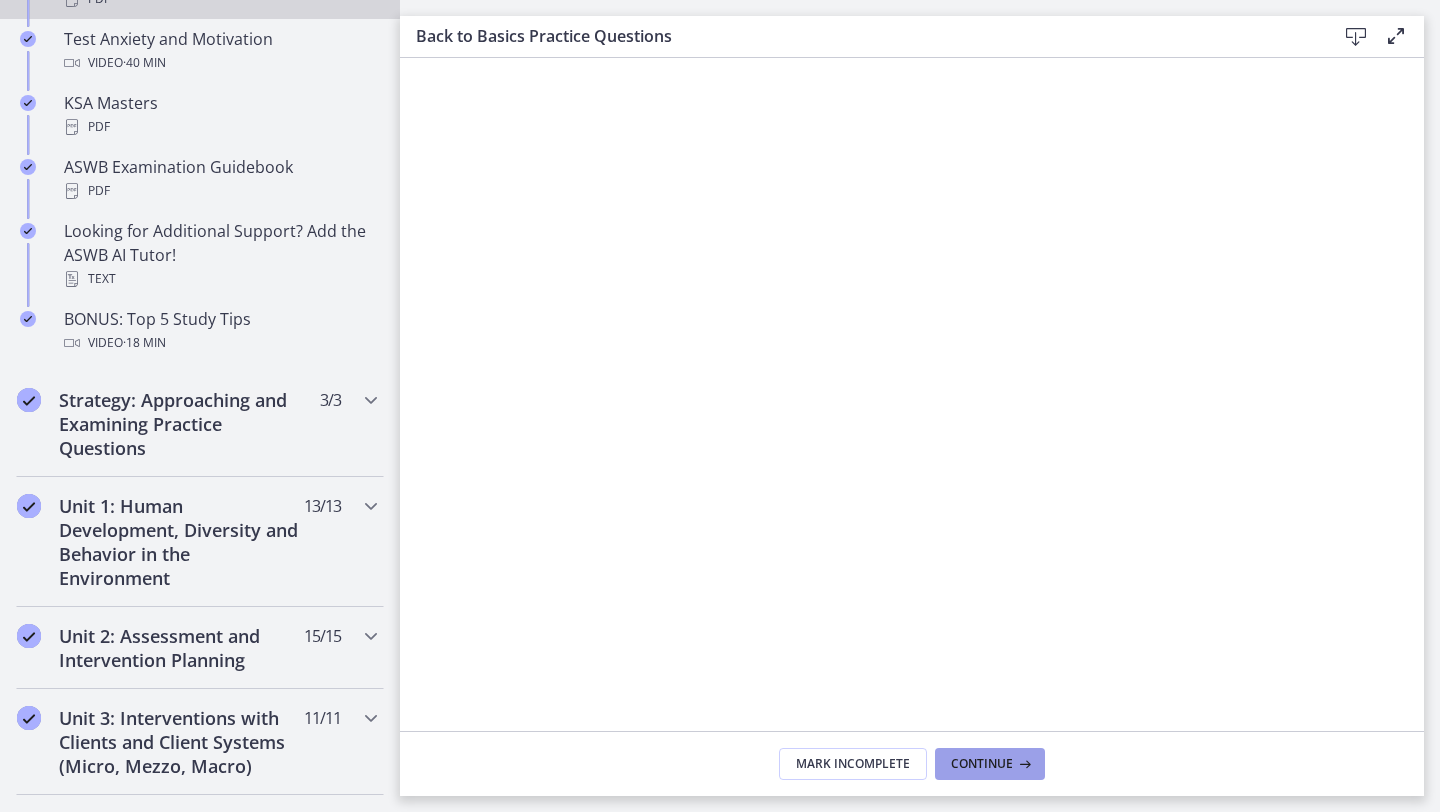 click on "Continue" at bounding box center (990, 764) 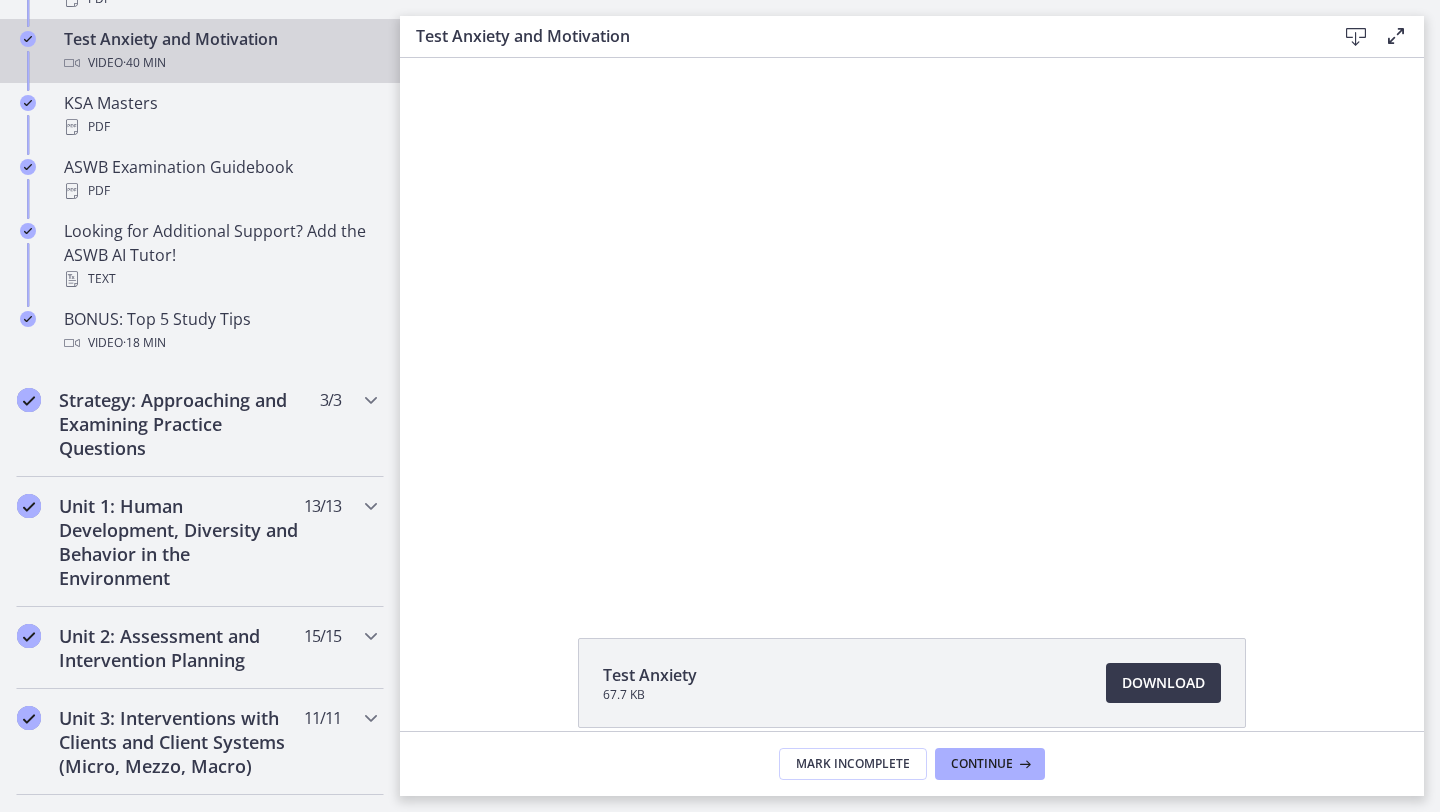 scroll, scrollTop: 0, scrollLeft: 0, axis: both 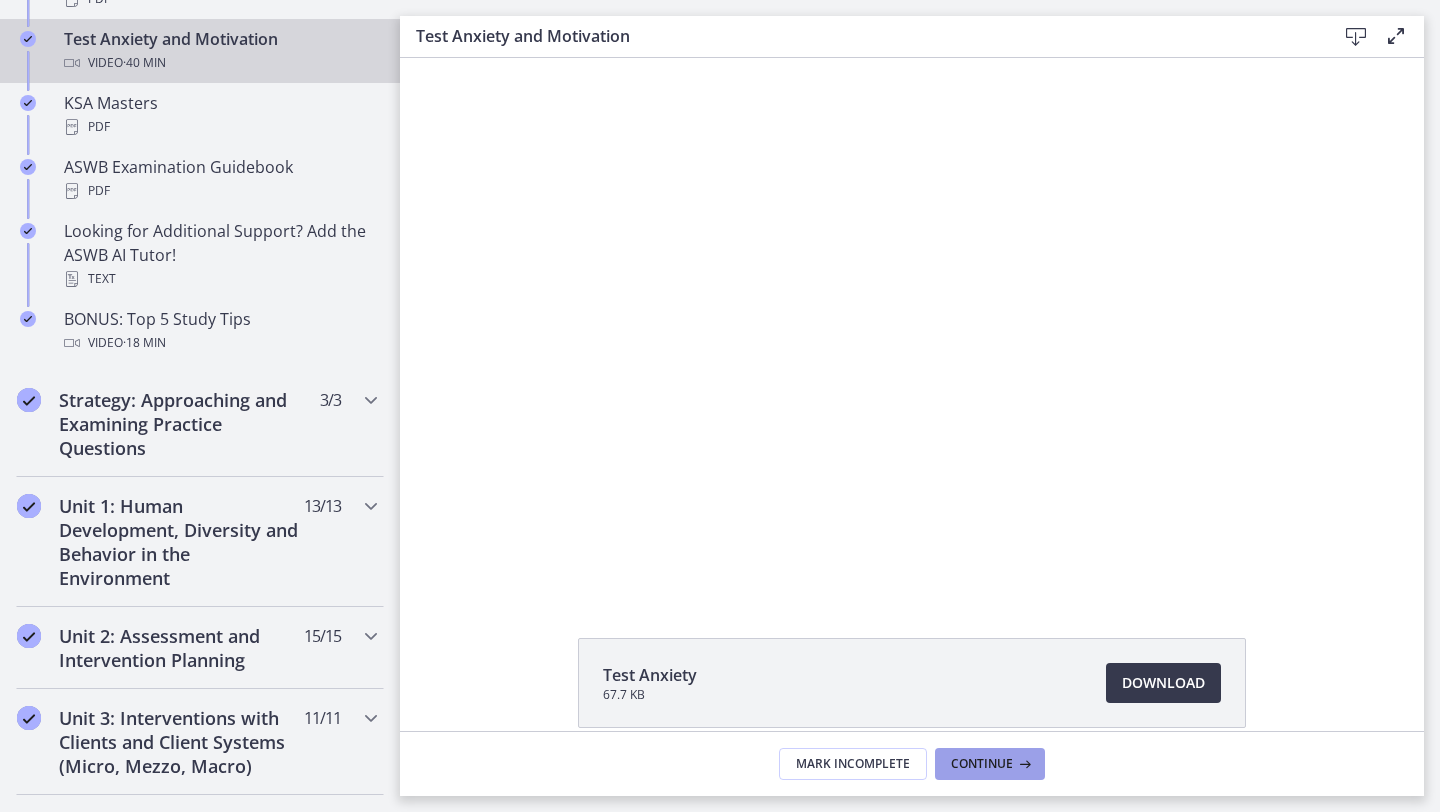 click on "Continue" at bounding box center (982, 764) 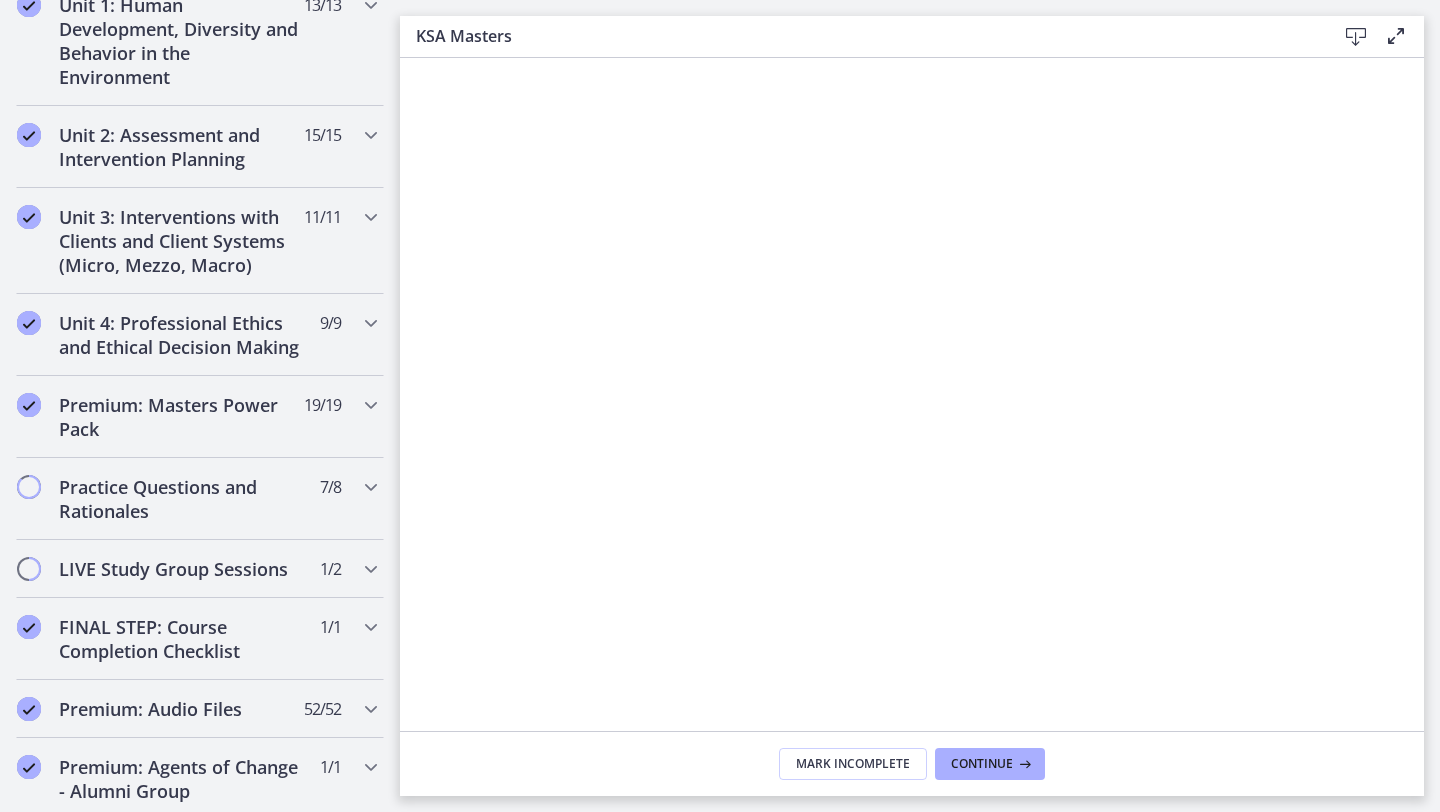 scroll, scrollTop: 1442, scrollLeft: 0, axis: vertical 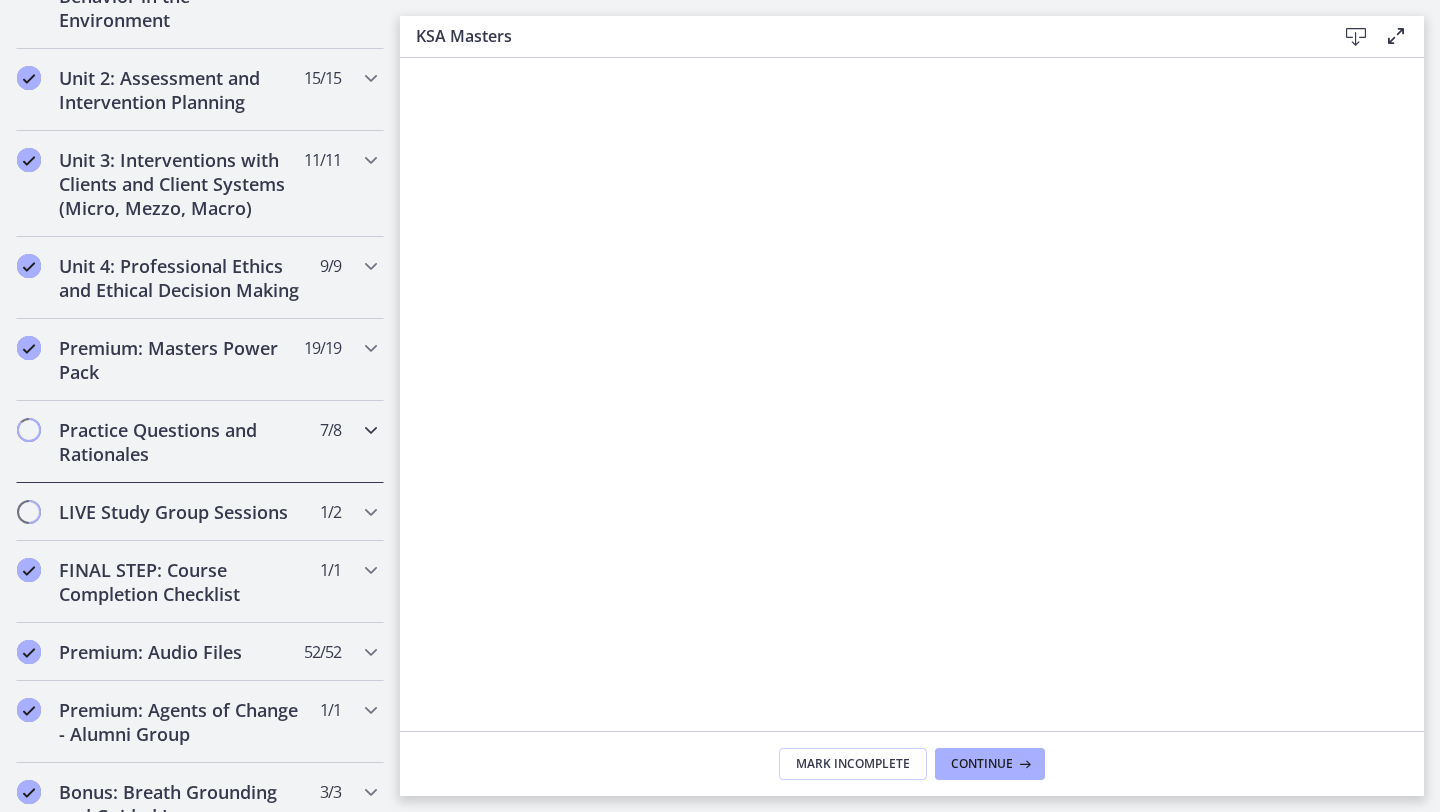 click at bounding box center (29, 430) 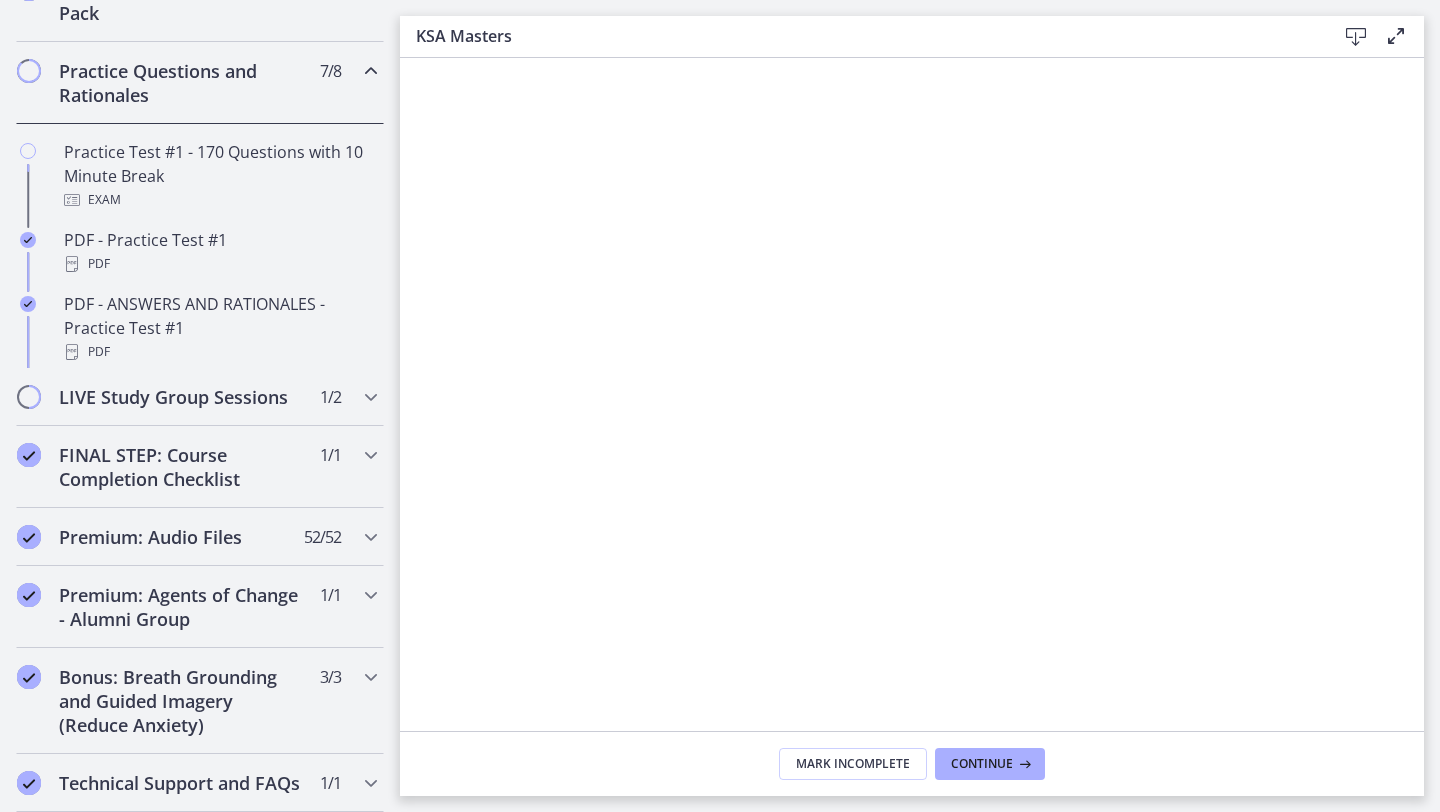 scroll, scrollTop: 650, scrollLeft: 0, axis: vertical 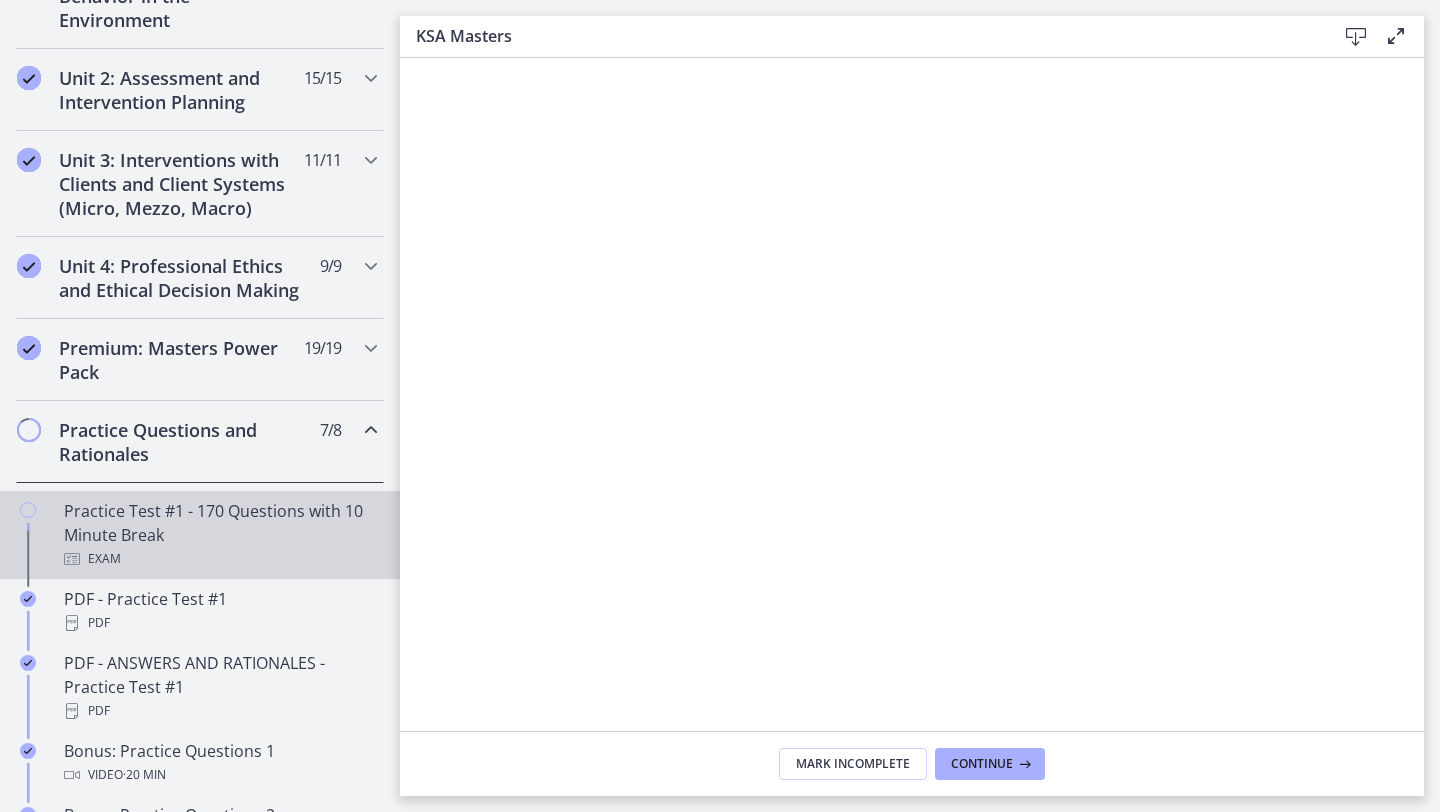 click at bounding box center (28, 510) 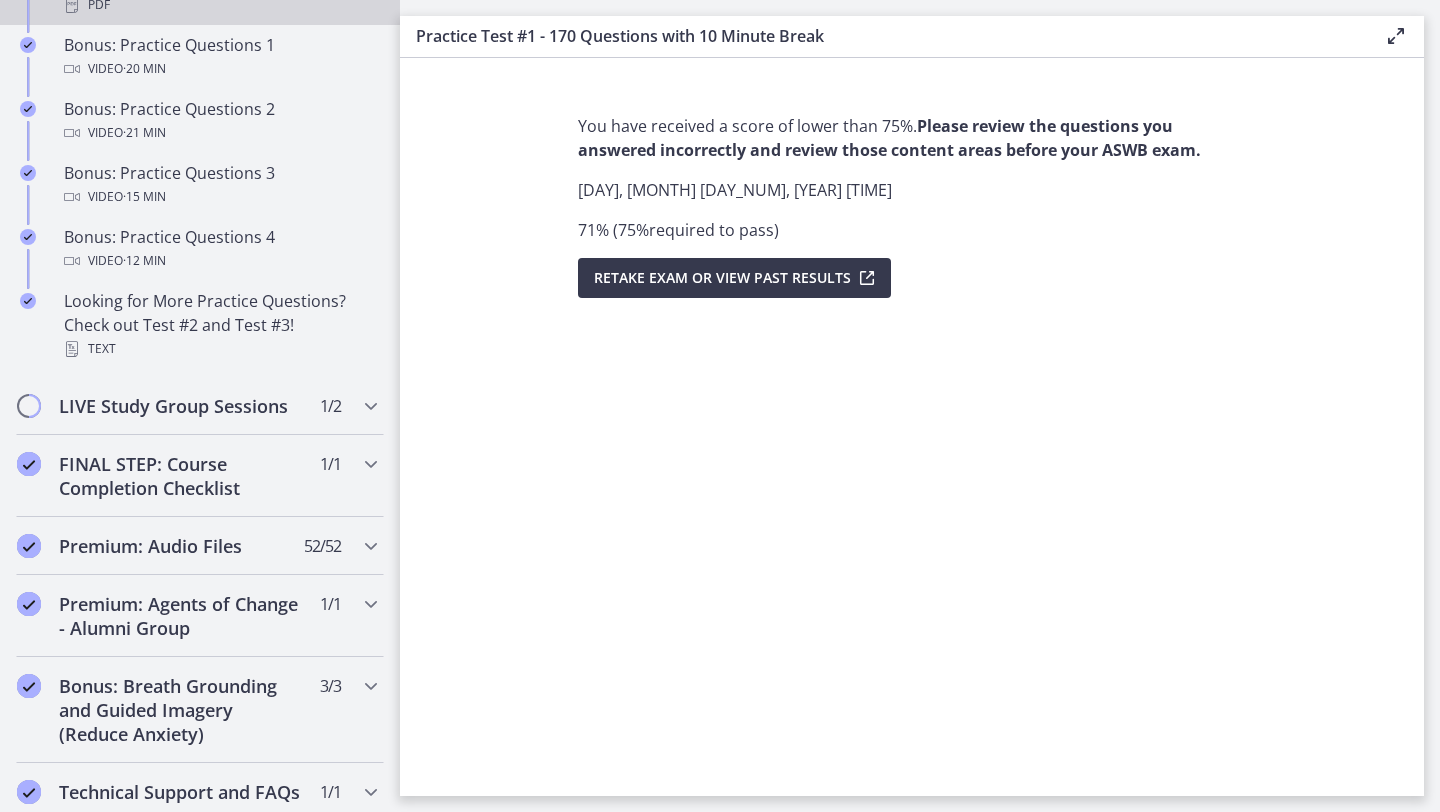 scroll, scrollTop: 1358, scrollLeft: 0, axis: vertical 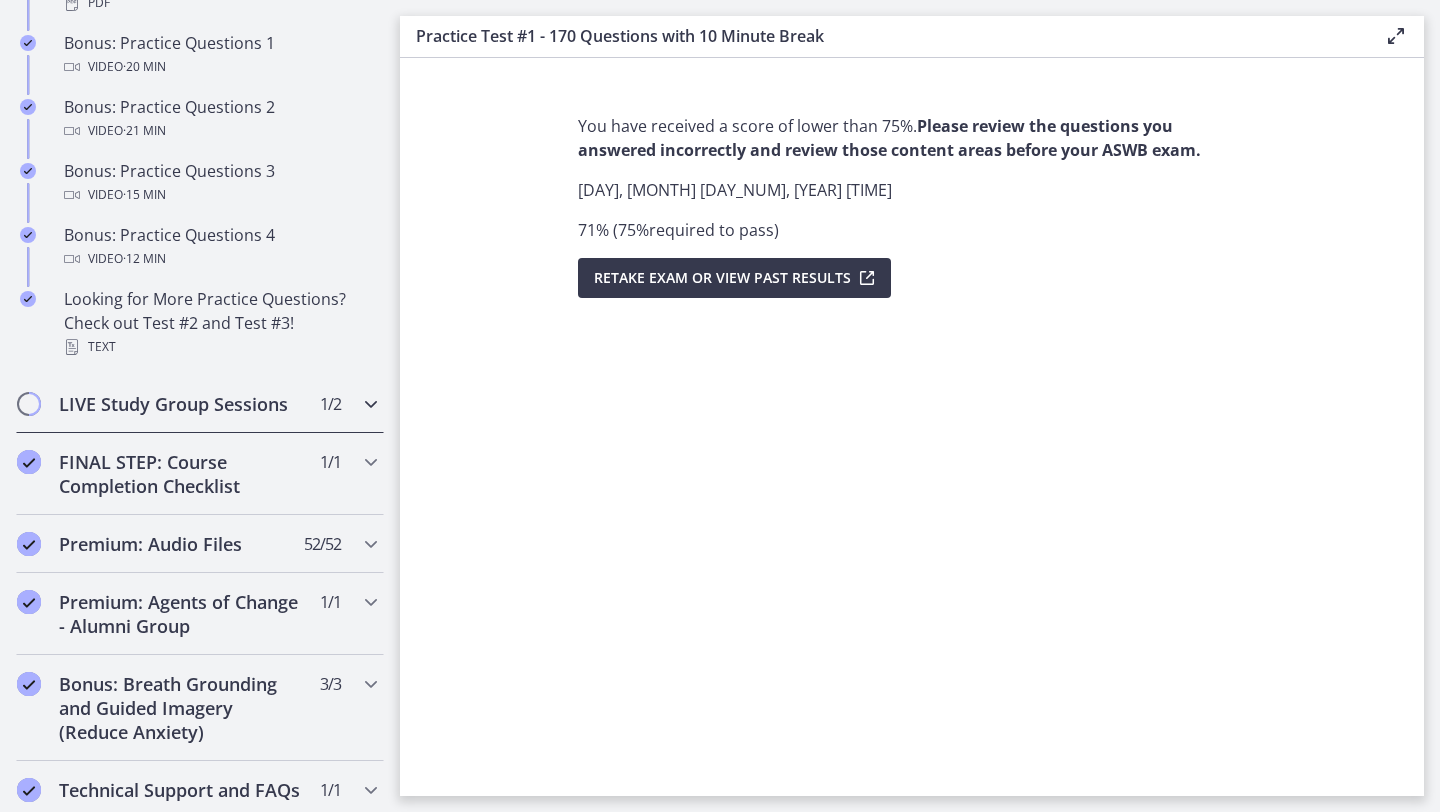 click at bounding box center [29, 404] 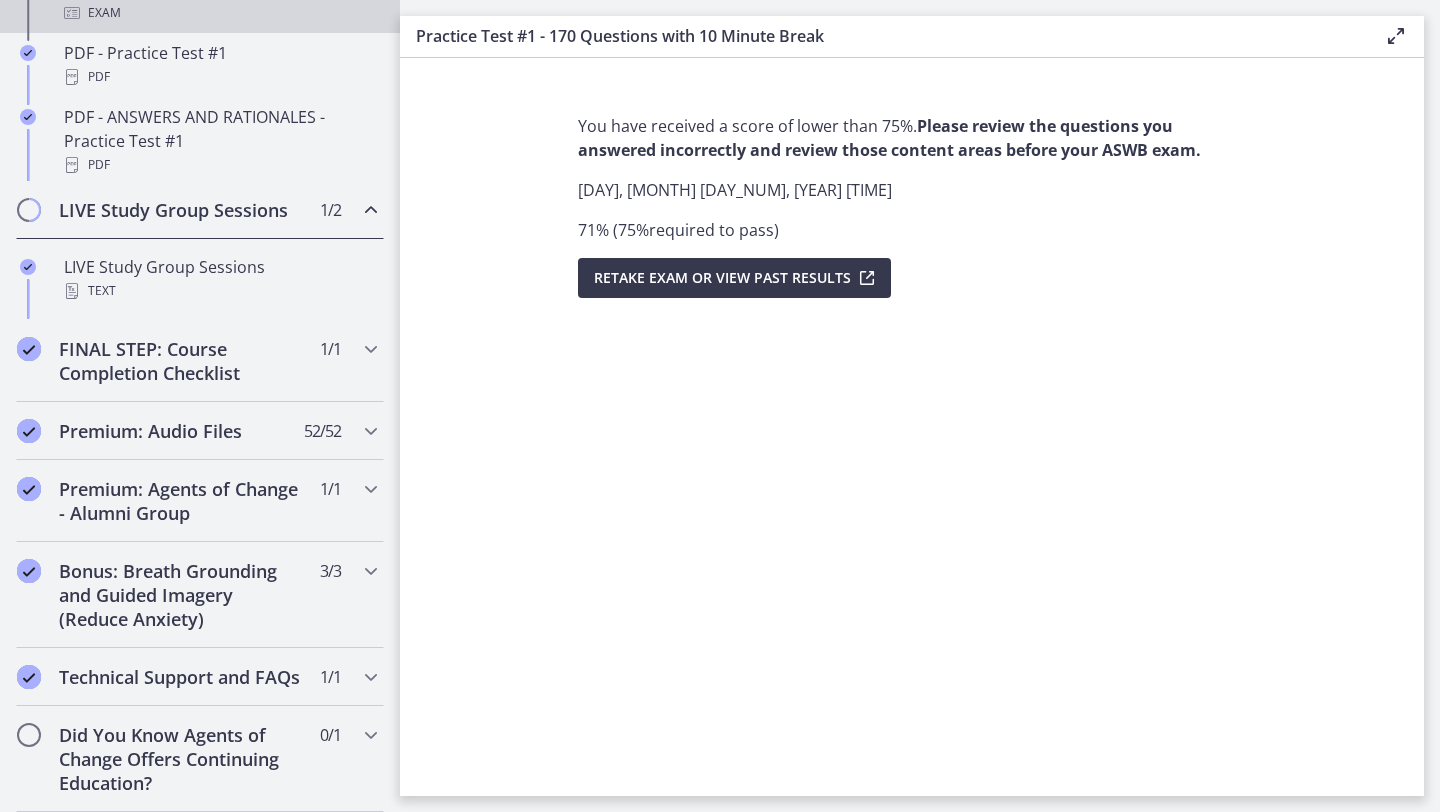 scroll, scrollTop: 1015, scrollLeft: 0, axis: vertical 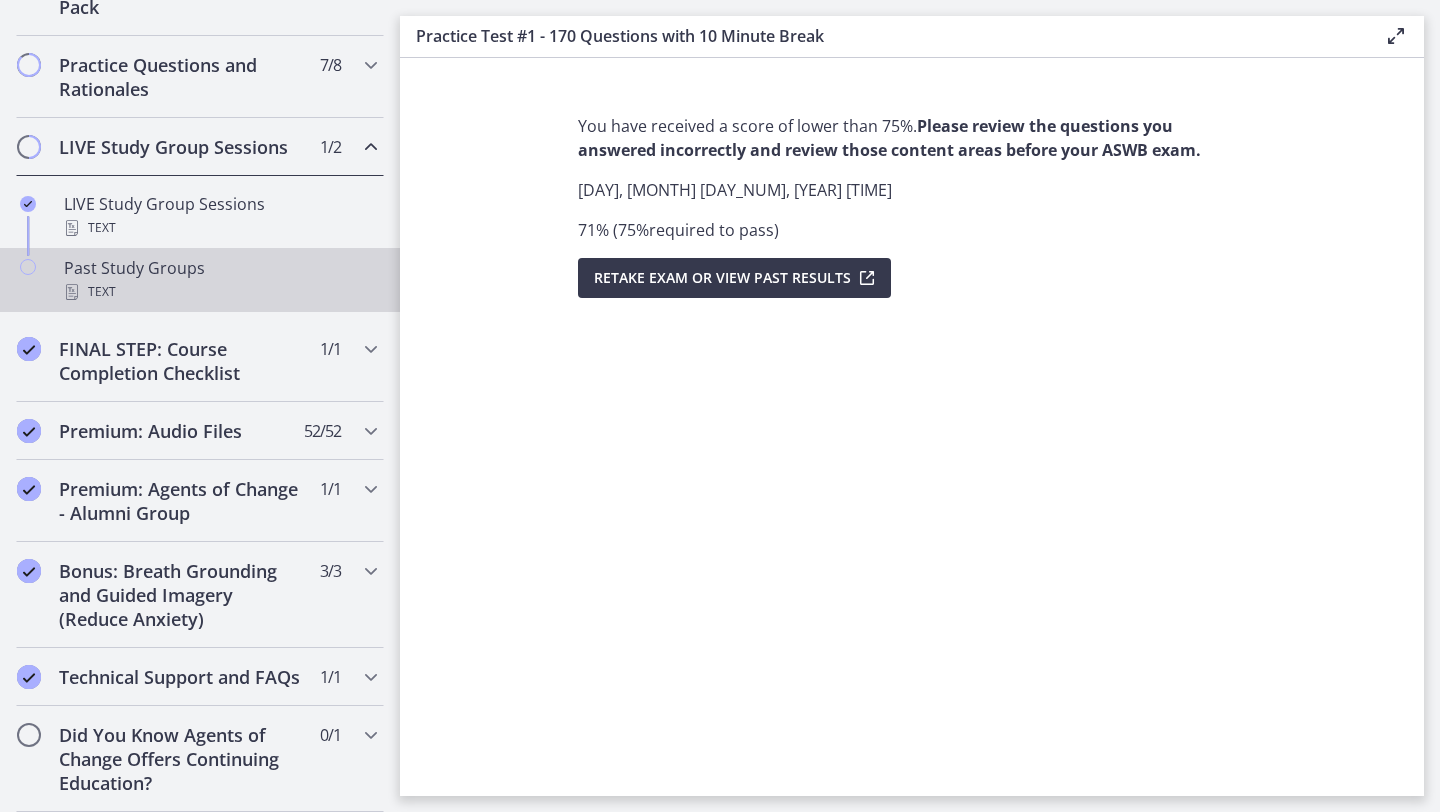click at bounding box center [28, 267] 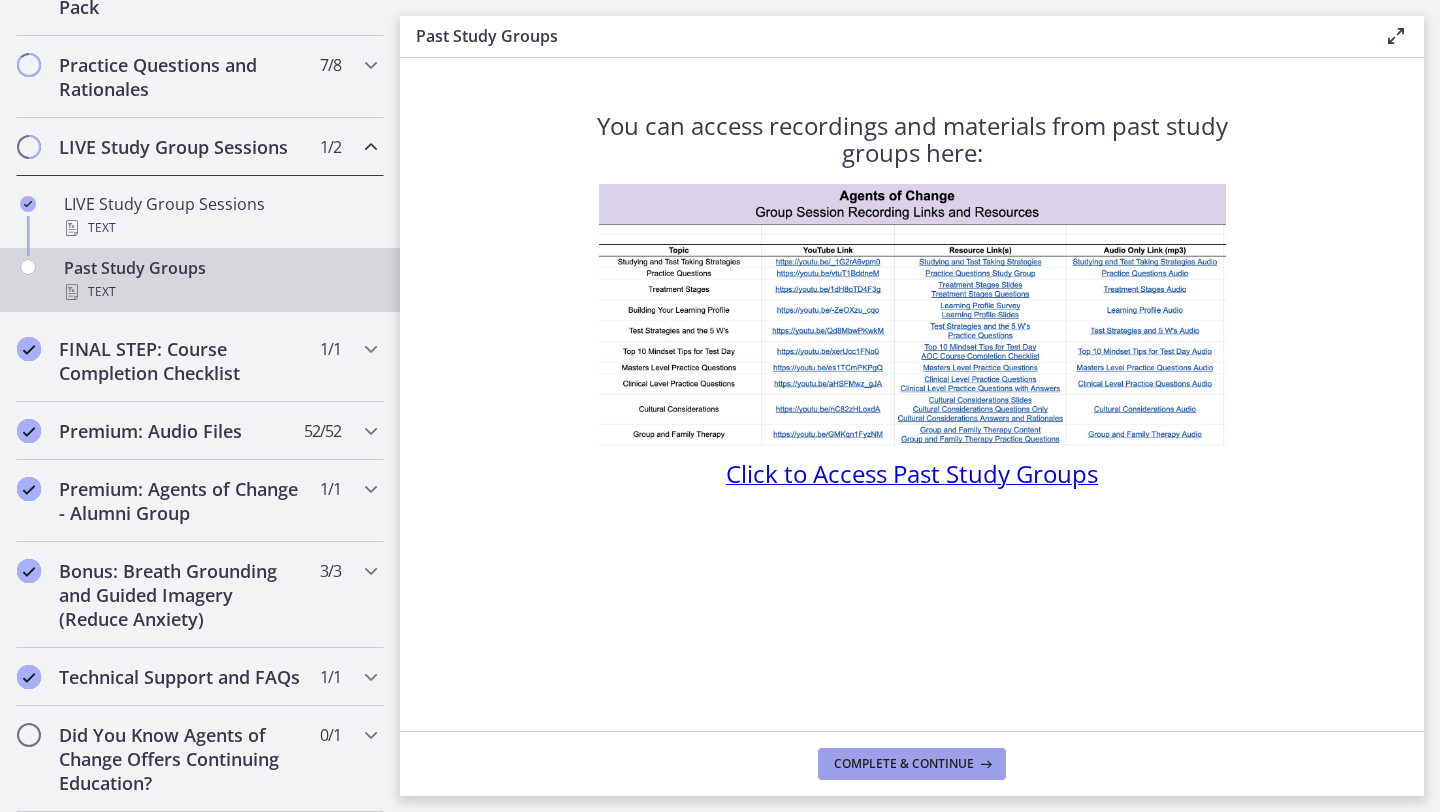 click on "Complete & continue" at bounding box center [904, 764] 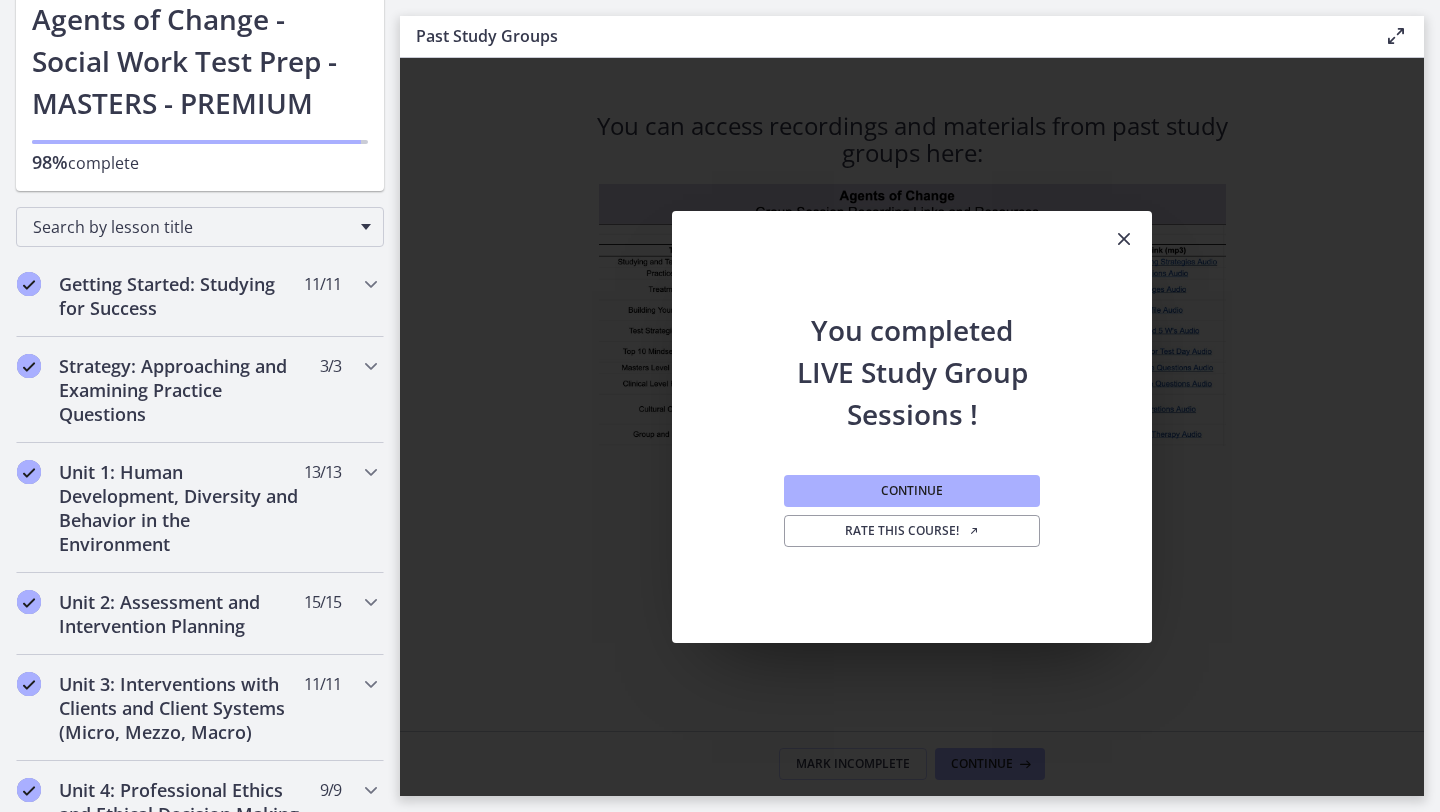 scroll, scrollTop: 0, scrollLeft: 0, axis: both 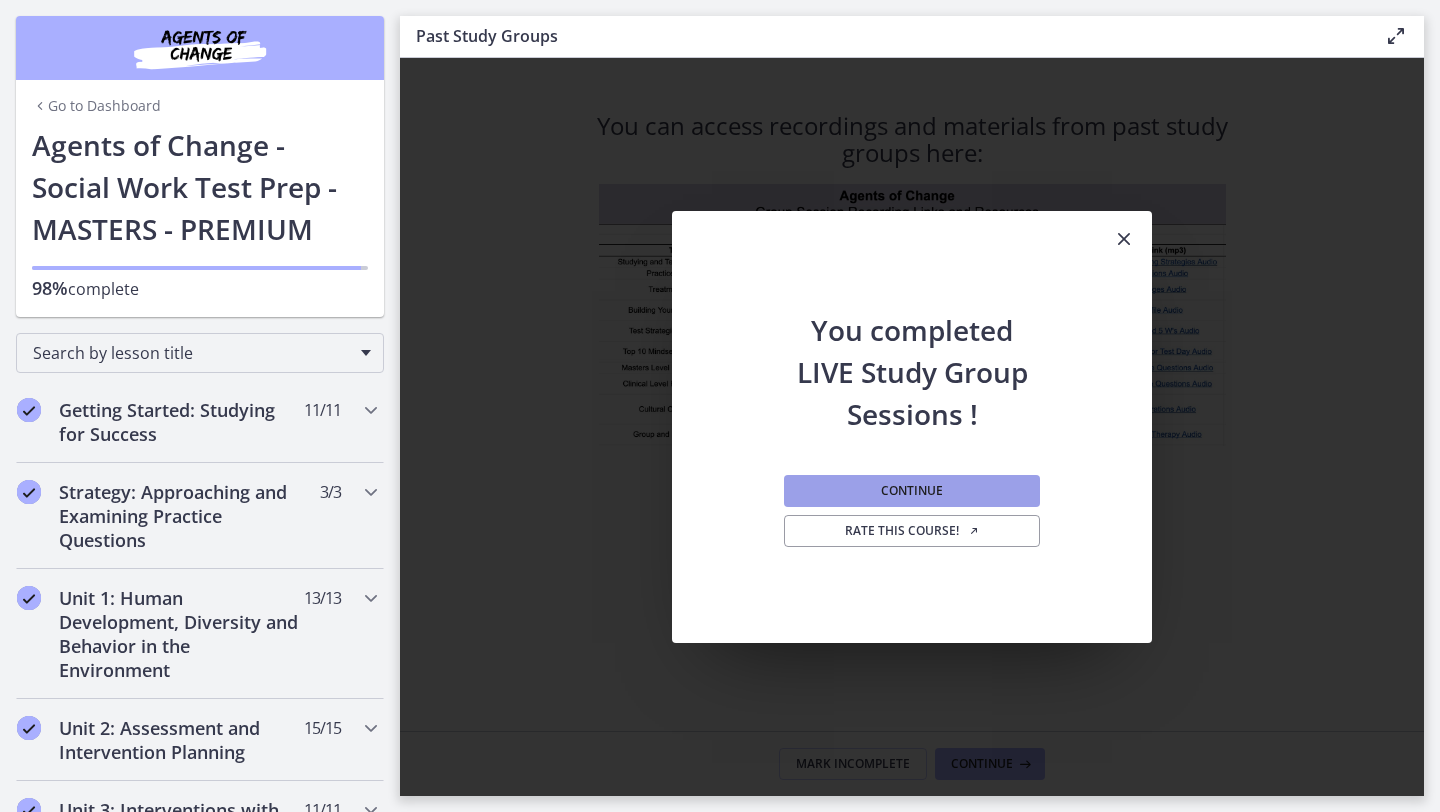 click on "Continue" at bounding box center [912, 491] 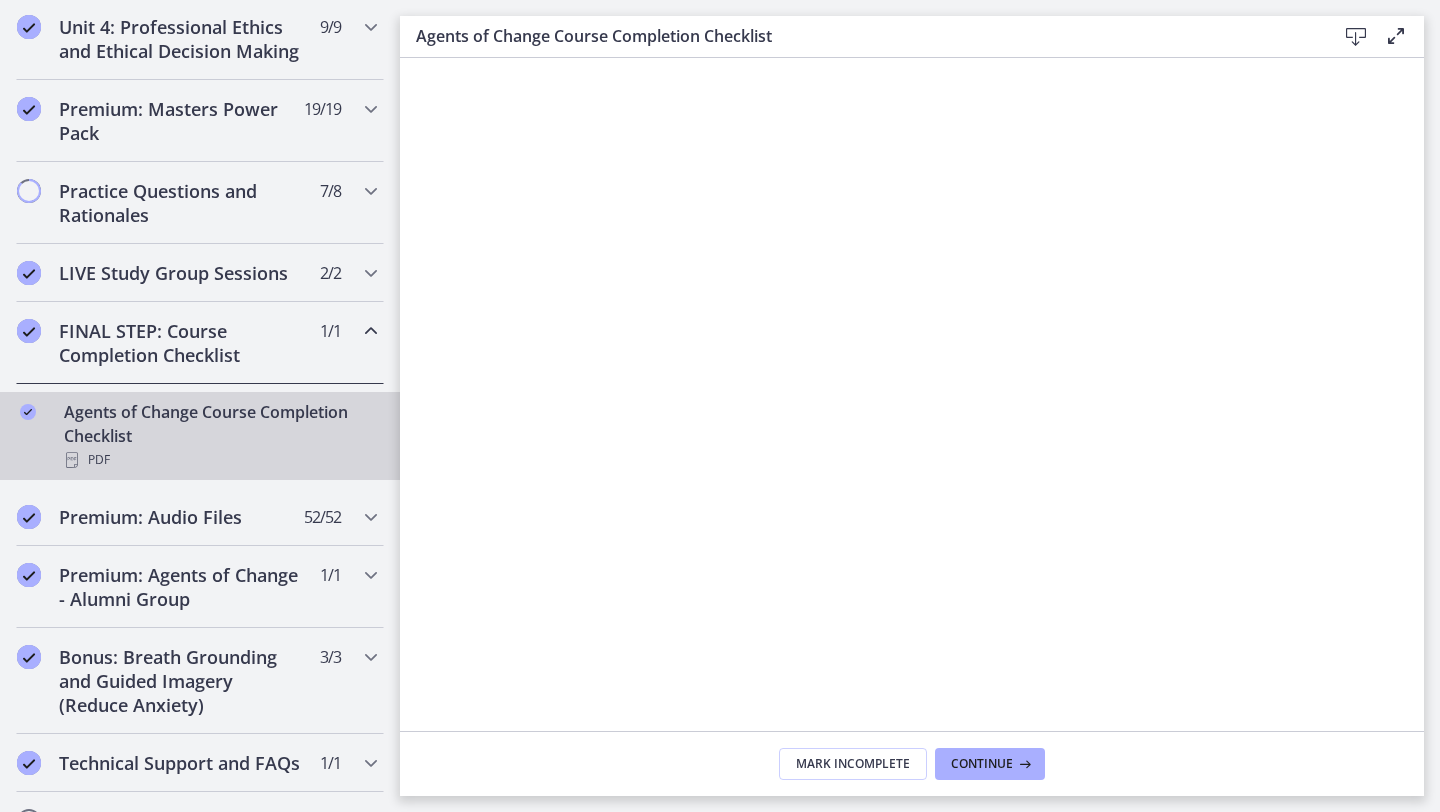 scroll, scrollTop: 861, scrollLeft: 0, axis: vertical 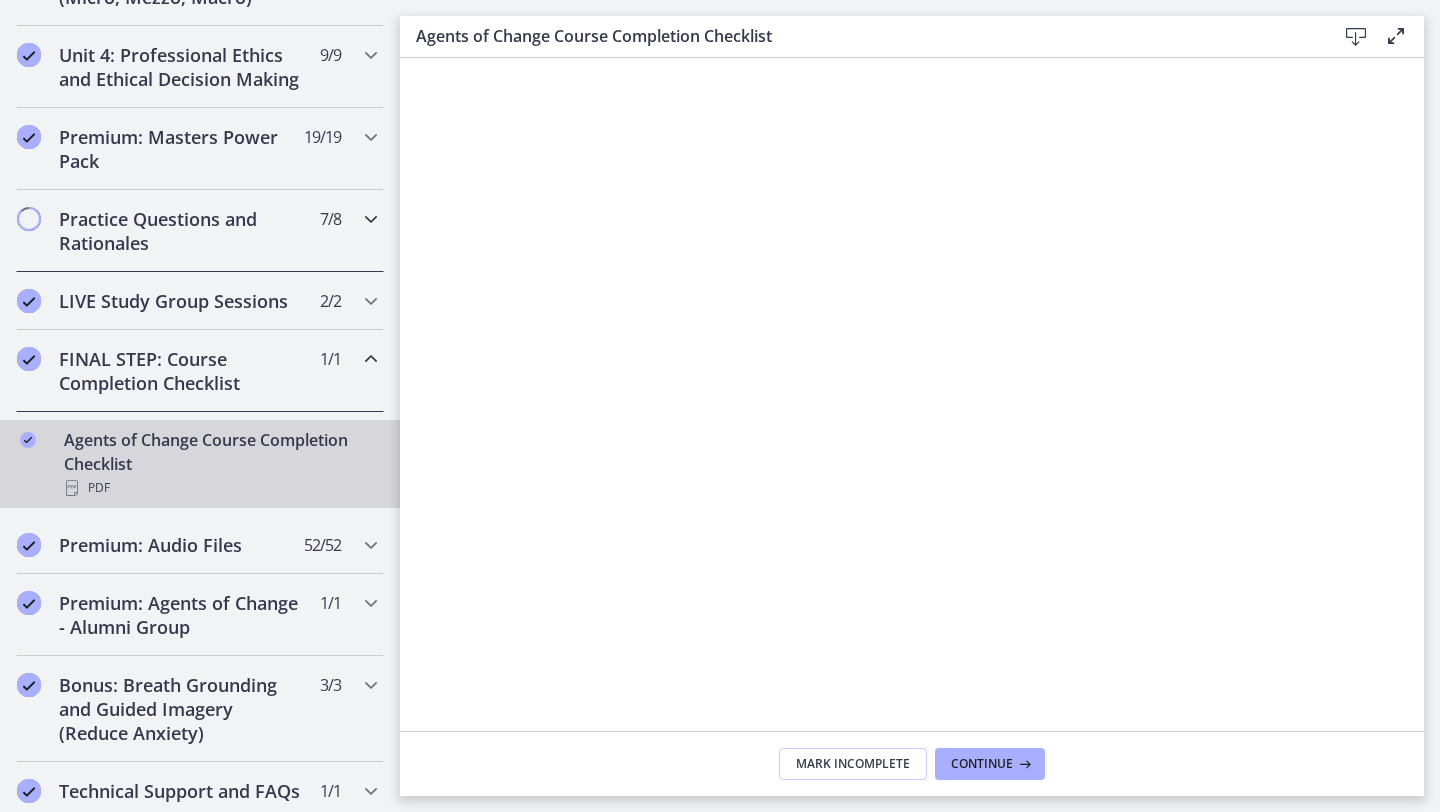 click at bounding box center [371, 219] 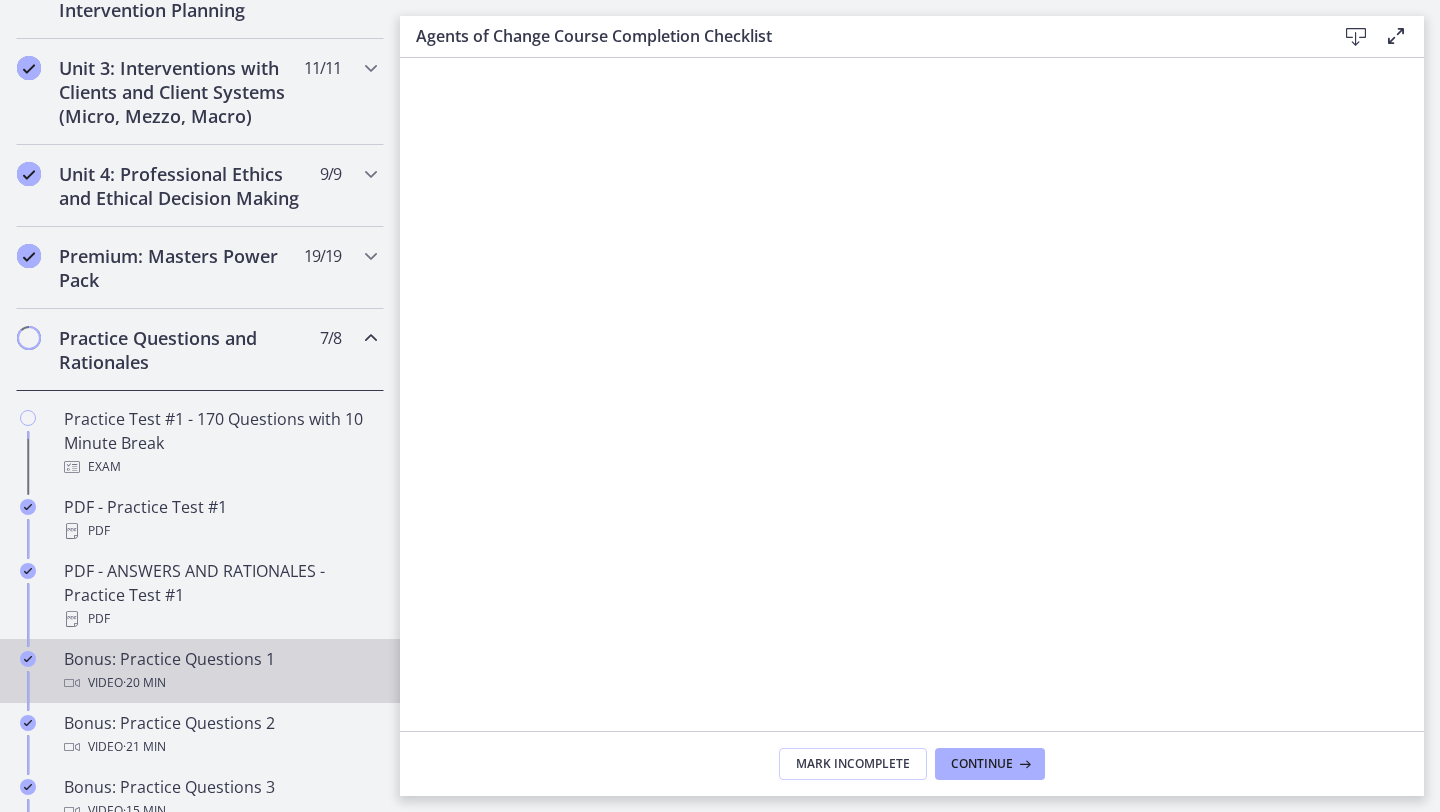 scroll, scrollTop: 733, scrollLeft: 0, axis: vertical 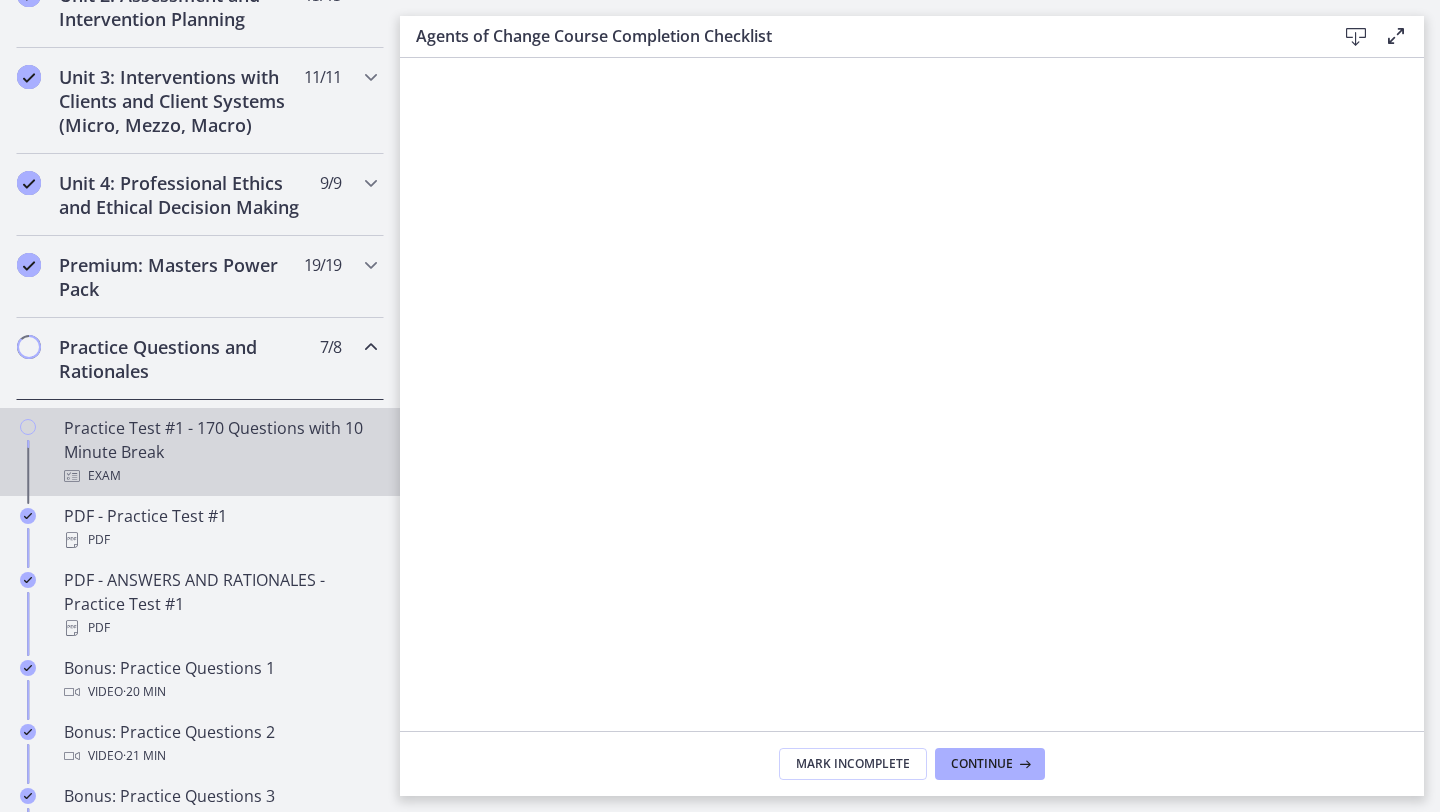 click on "Practice Test #1 - 170 Questions with 10 Minute Break
Exam" at bounding box center (220, 452) 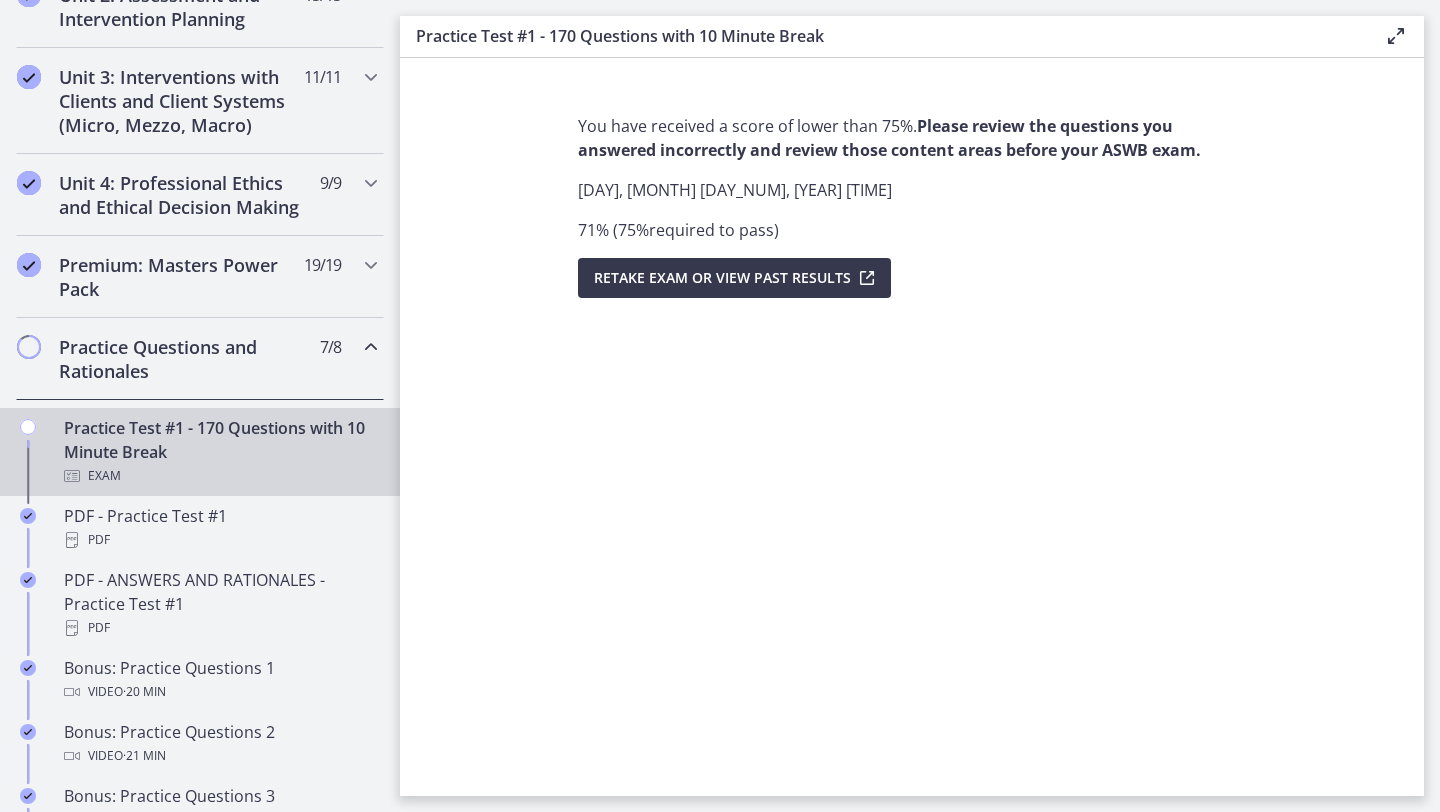 click on "Practice Test #1 - 170 Questions with 10 Minute Break
Exam" at bounding box center [220, 452] 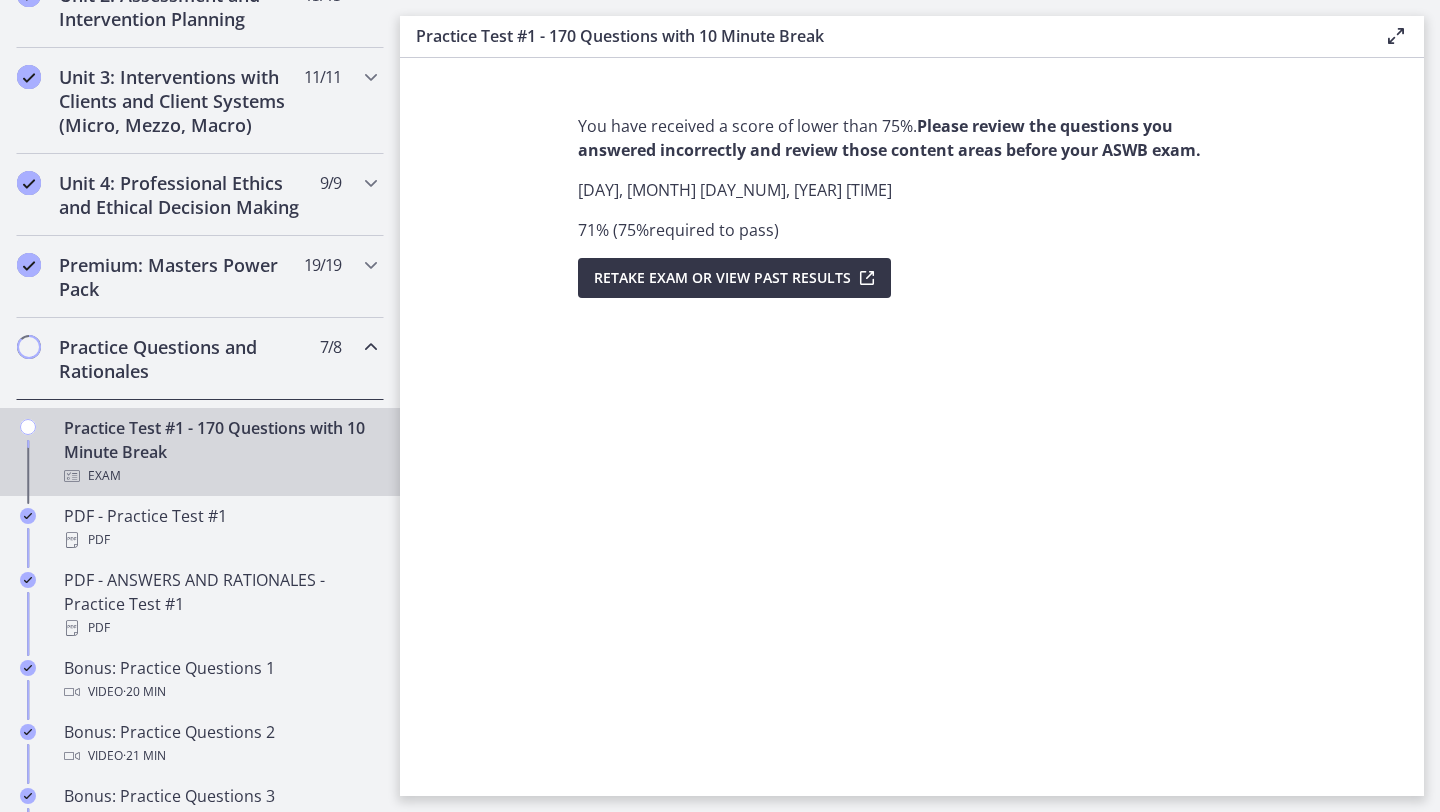 click on "Retake Exam OR View Past Results" at bounding box center [722, 278] 